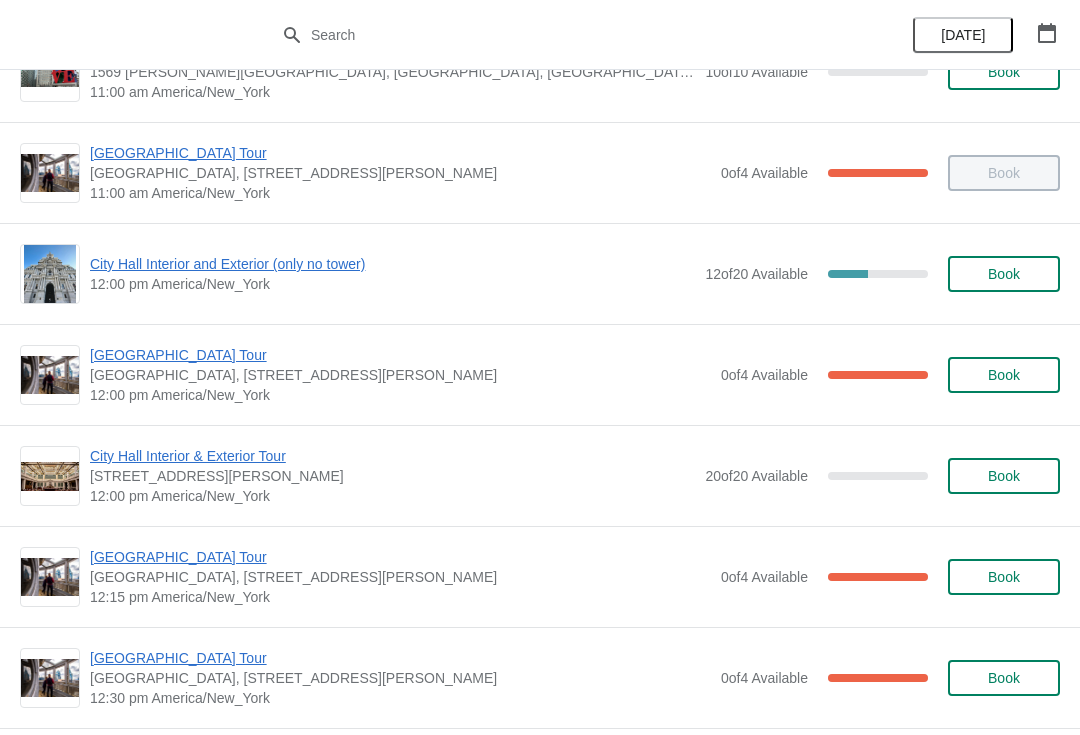 scroll, scrollTop: 736, scrollLeft: 0, axis: vertical 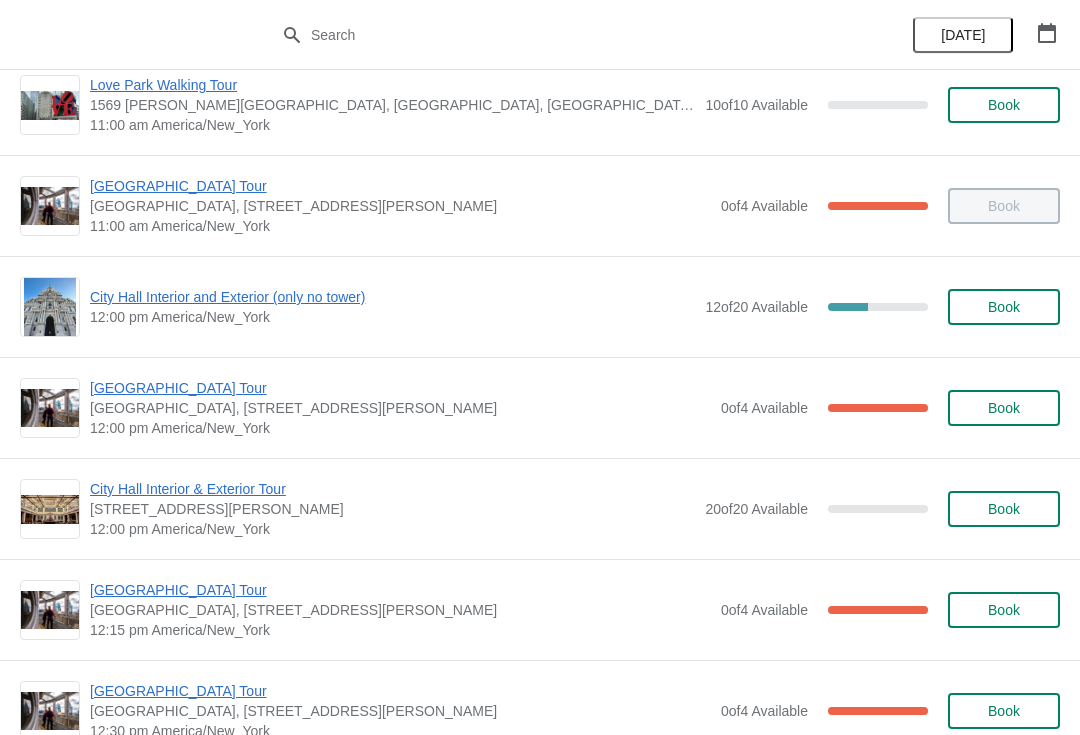 click on "City Hall Tower Tour City Hall Visitor Center, 1400 John F Kennedy Boulevard Suite 121, Philadelphia, PA, USA 12:00 pm America/New_York 0  of  4   Available 100 % Book" at bounding box center [540, 407] 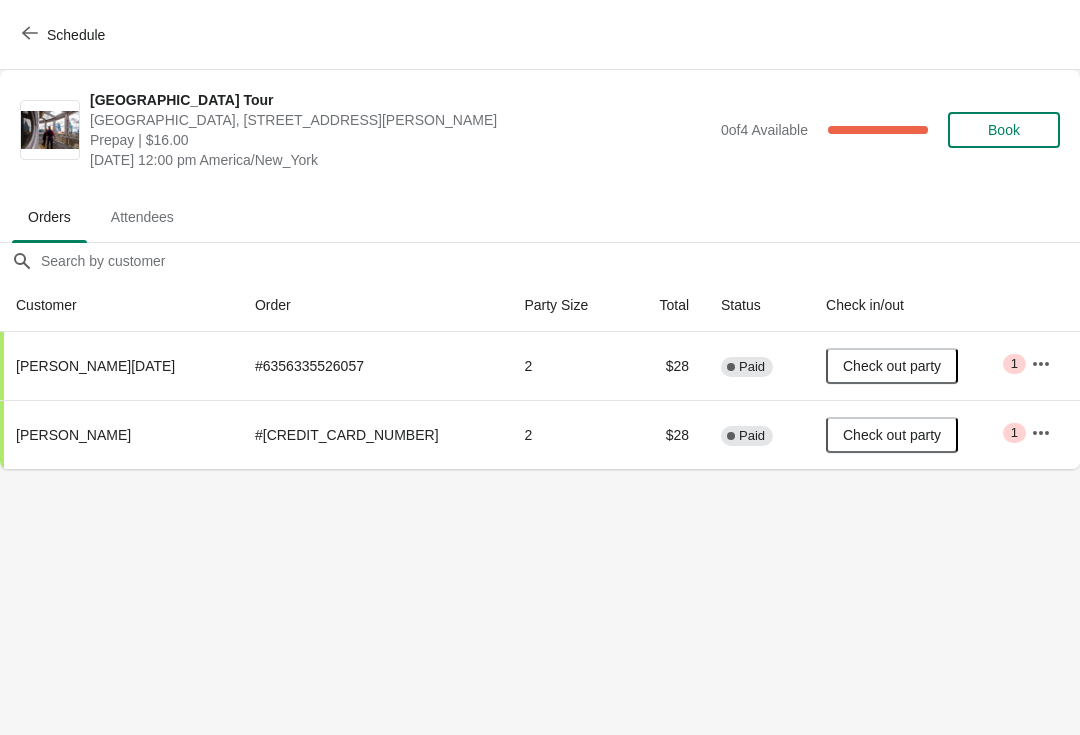click on "Schedule" at bounding box center (65, 35) 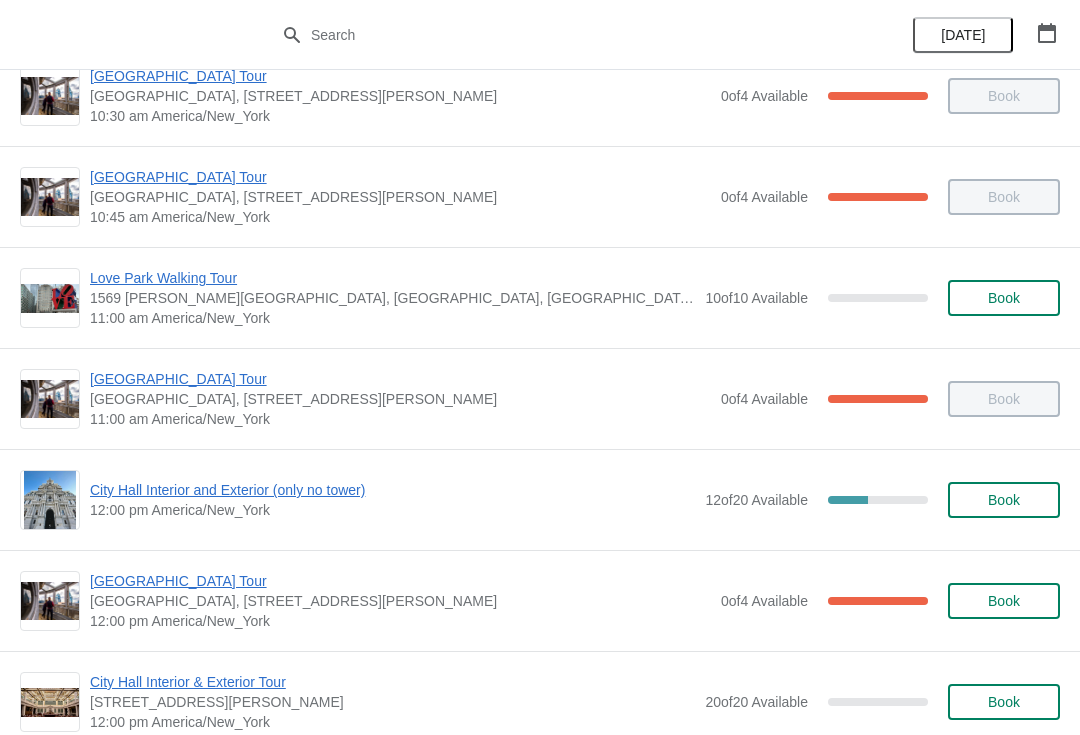 scroll, scrollTop: 444, scrollLeft: 0, axis: vertical 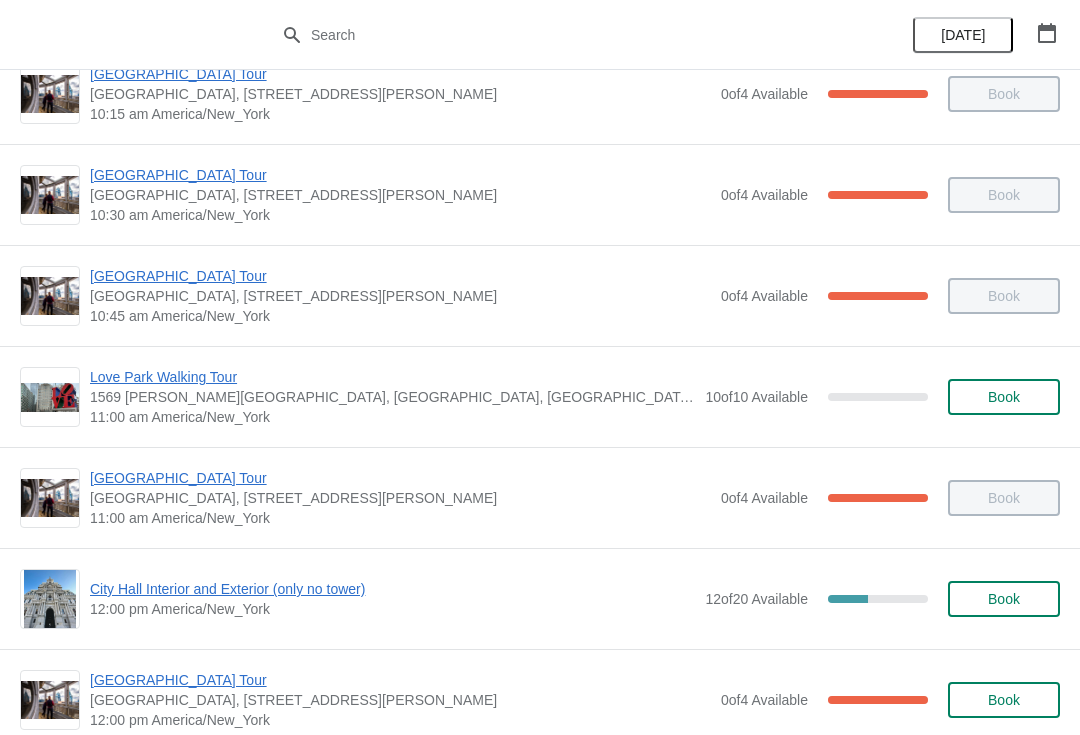 click on "Book" at bounding box center (1004, 599) 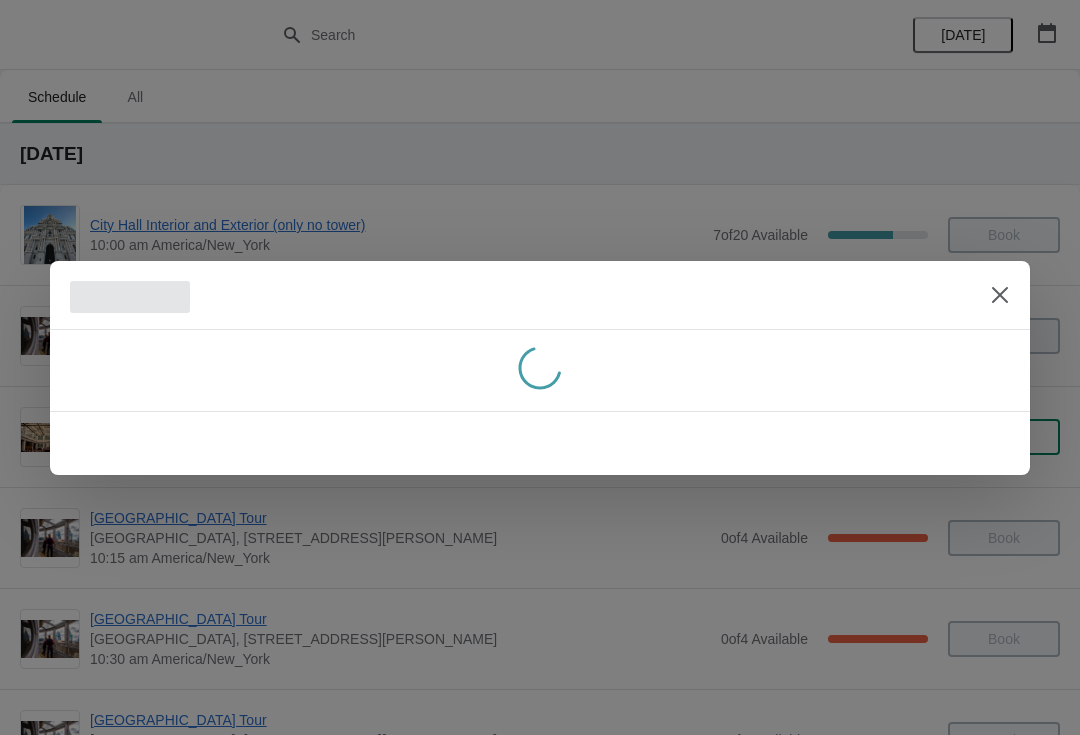 scroll, scrollTop: 0, scrollLeft: 0, axis: both 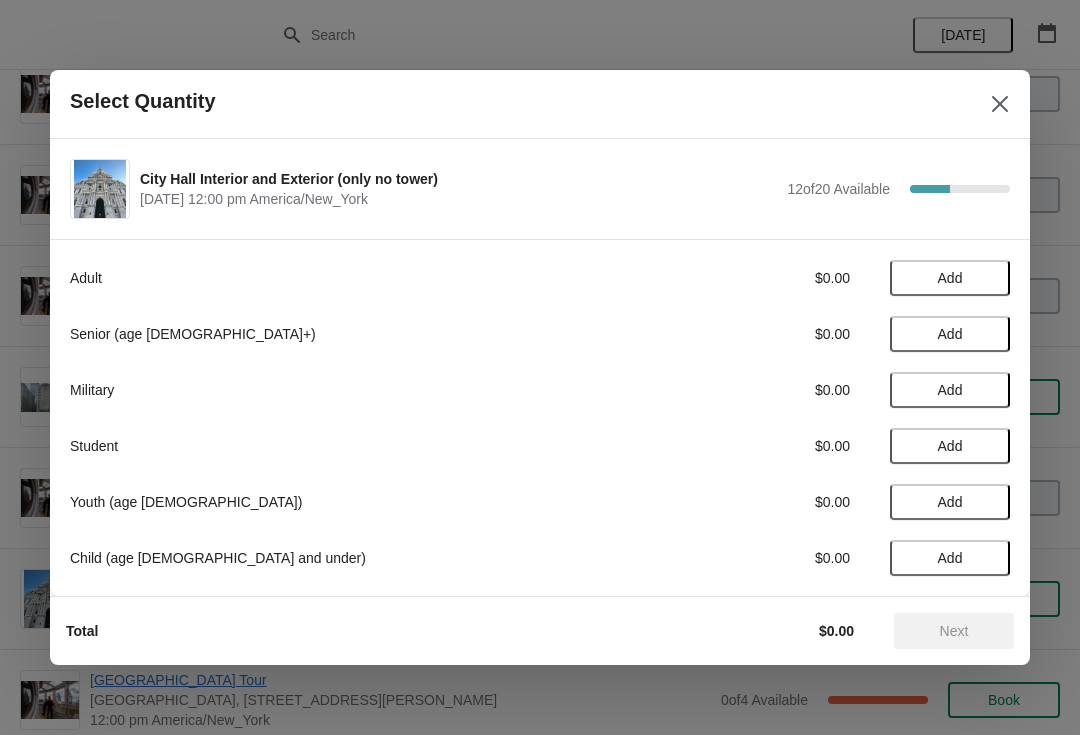 click on "Add" at bounding box center [950, 278] 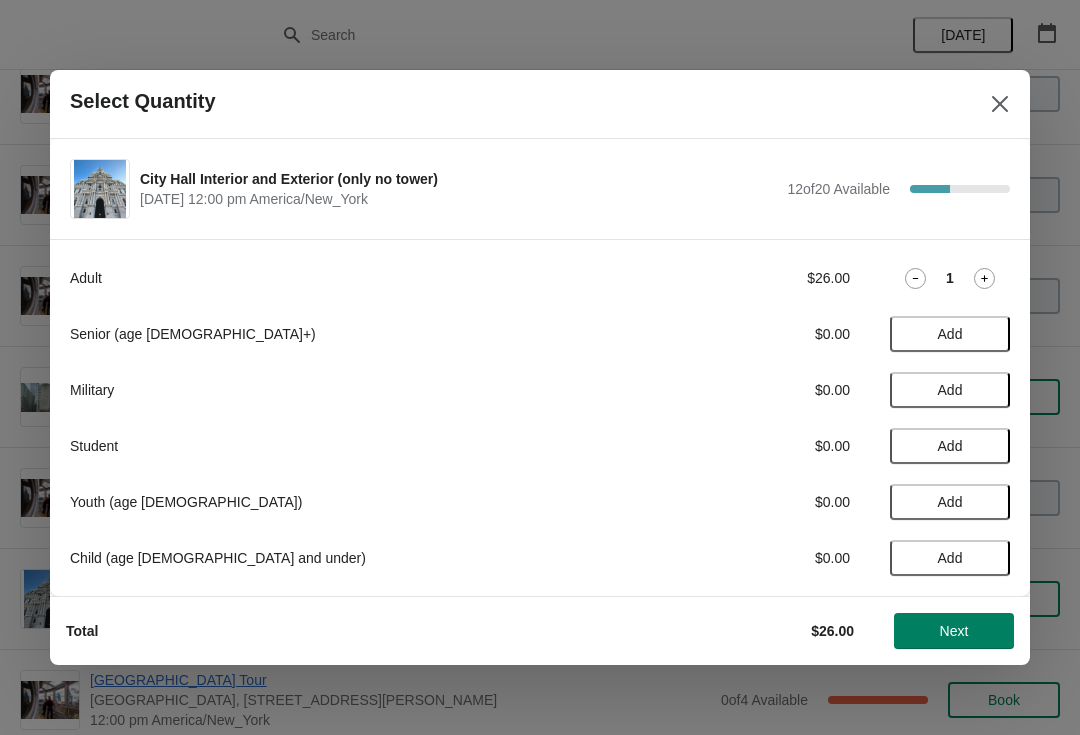 click on "Next" at bounding box center (954, 631) 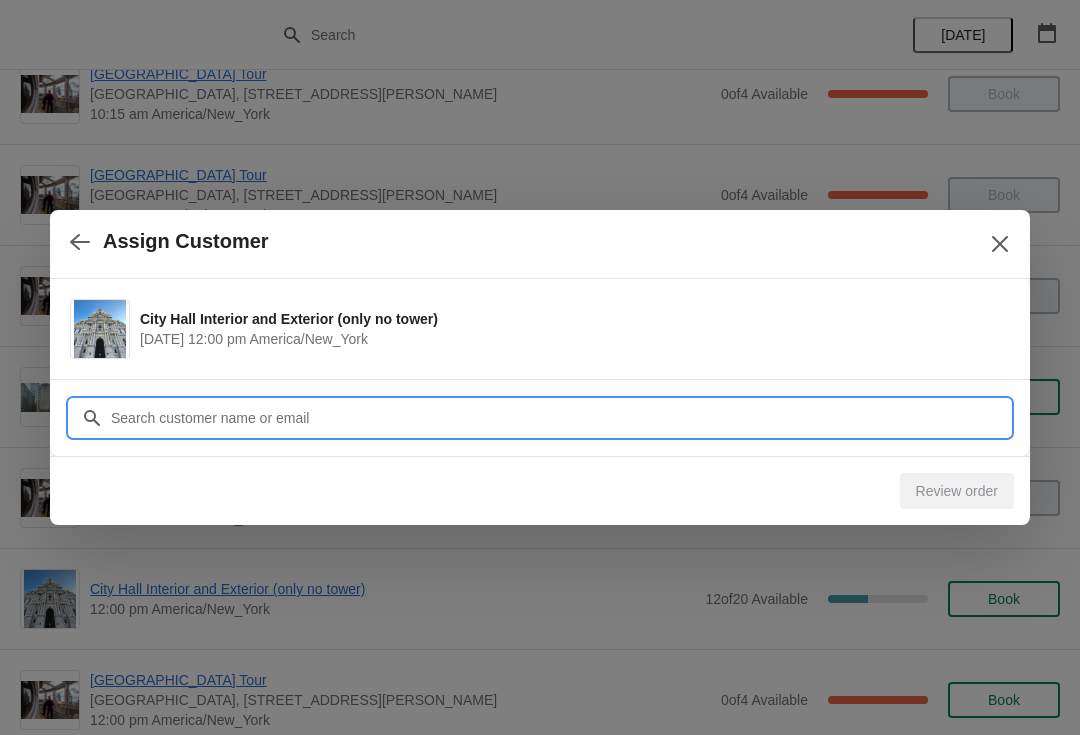 click on "Customer" at bounding box center [560, 418] 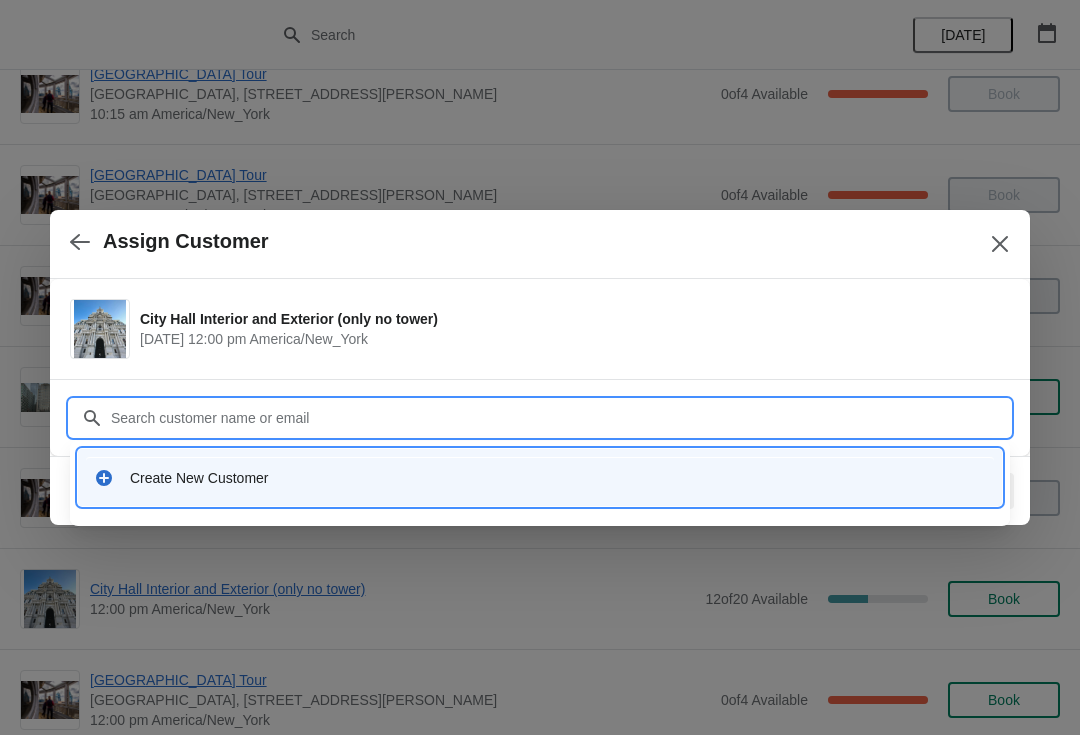 click on "Customer" at bounding box center [560, 418] 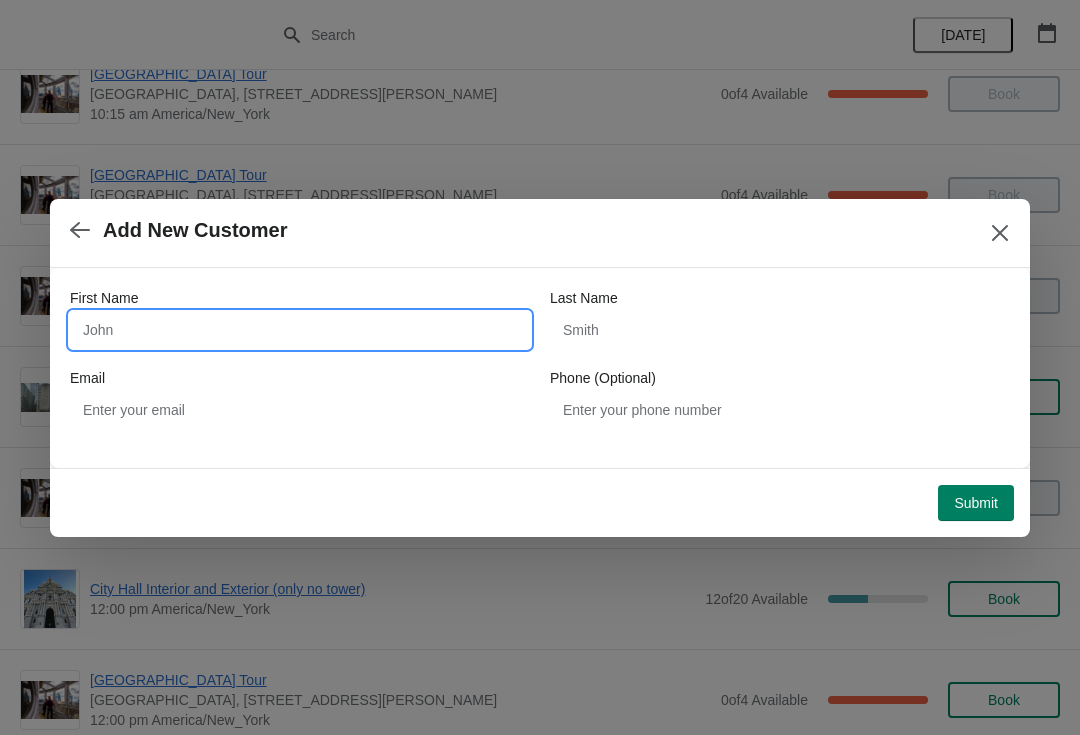 click on "First Name" at bounding box center (300, 330) 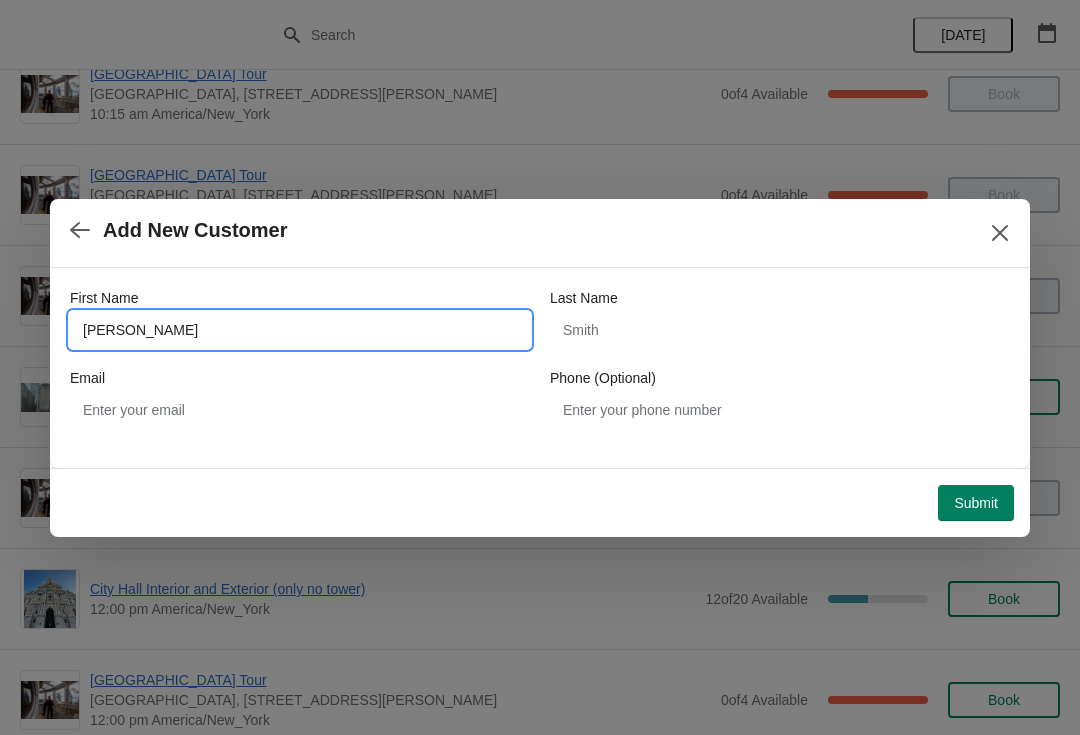 type on "Holly" 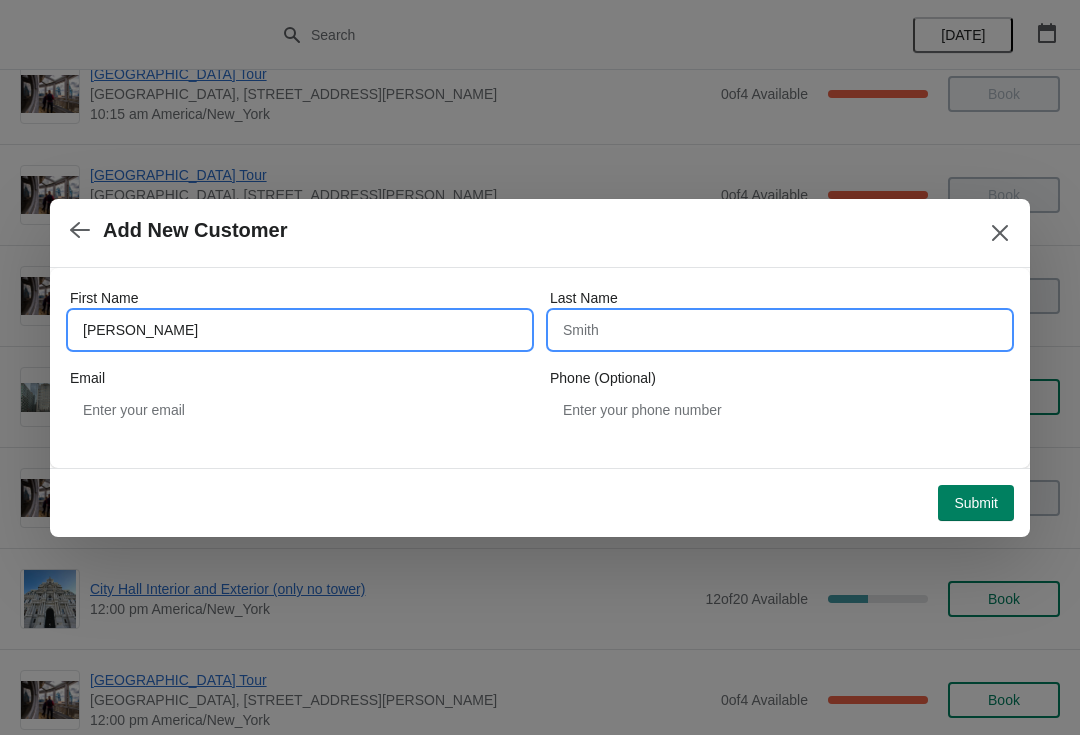 click on "Last Name" at bounding box center (780, 330) 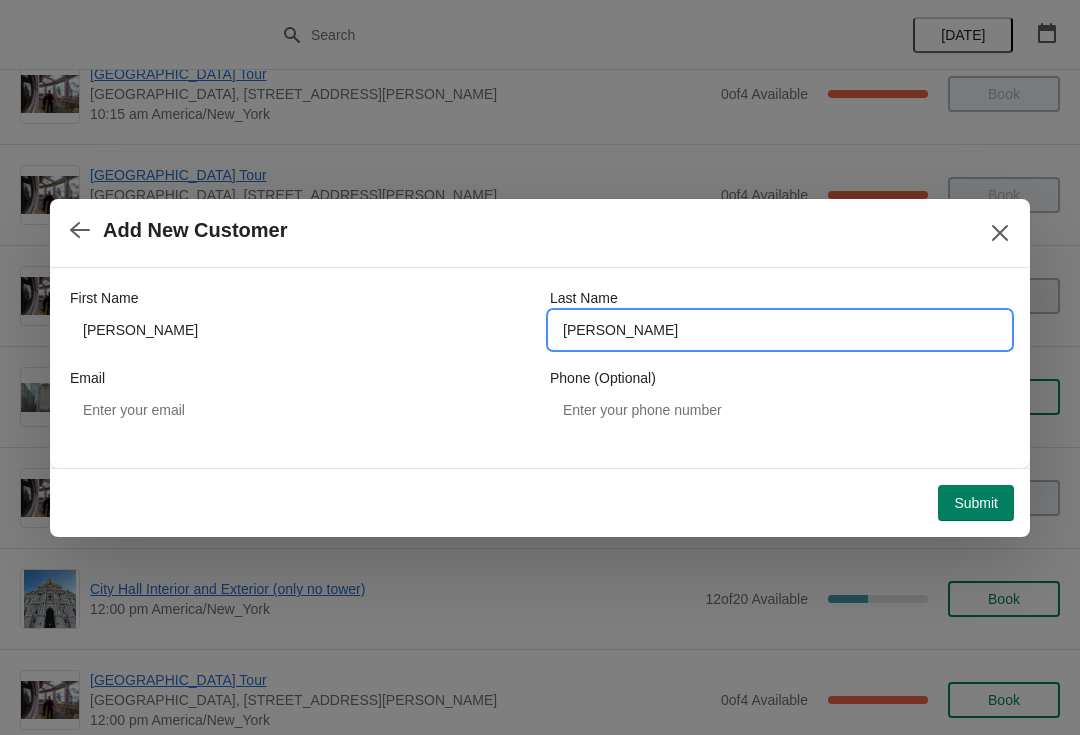 type on "Gardovsky" 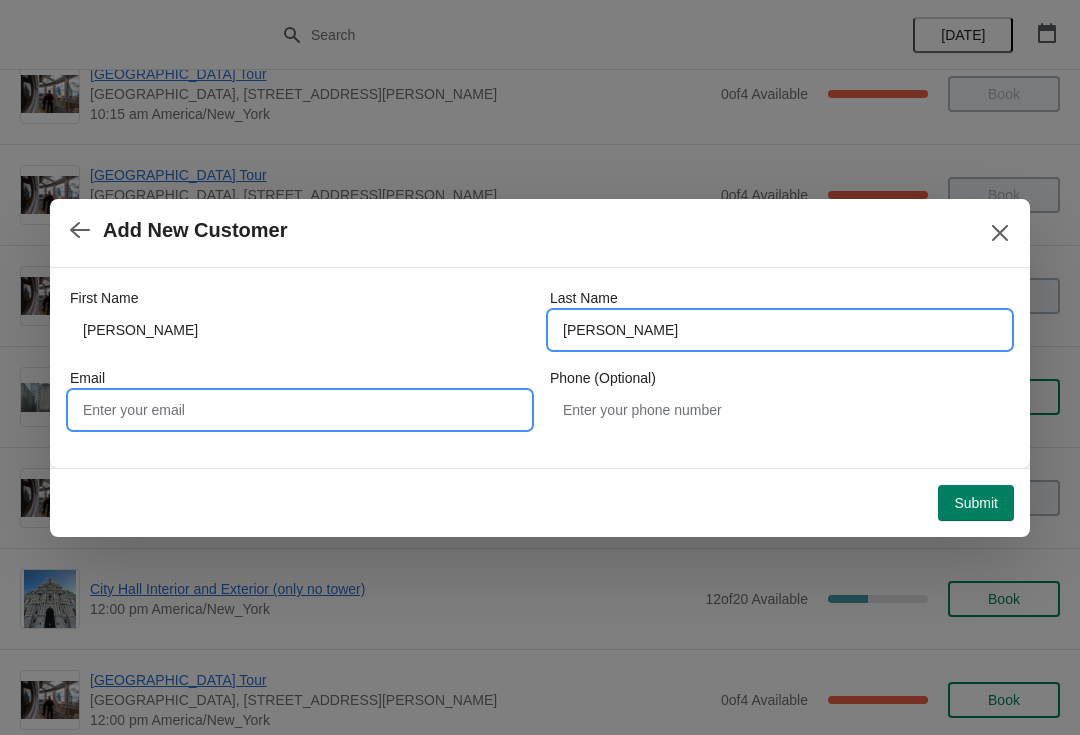click on "Email" at bounding box center [300, 410] 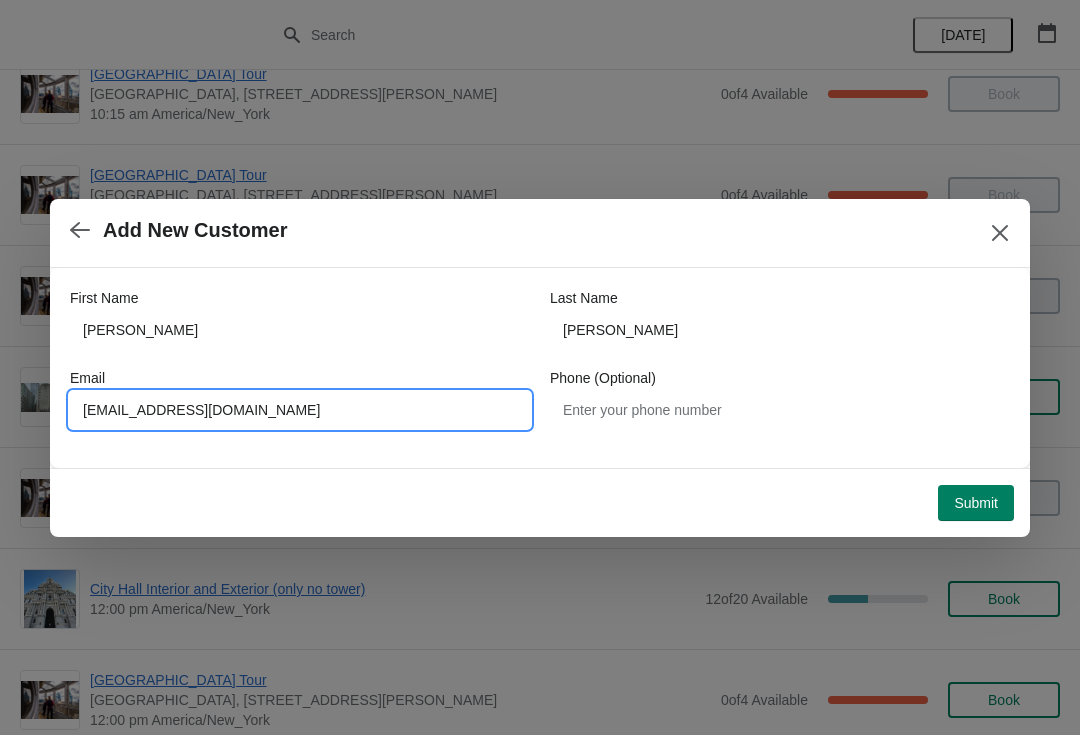type on "Holly4@ymail.com" 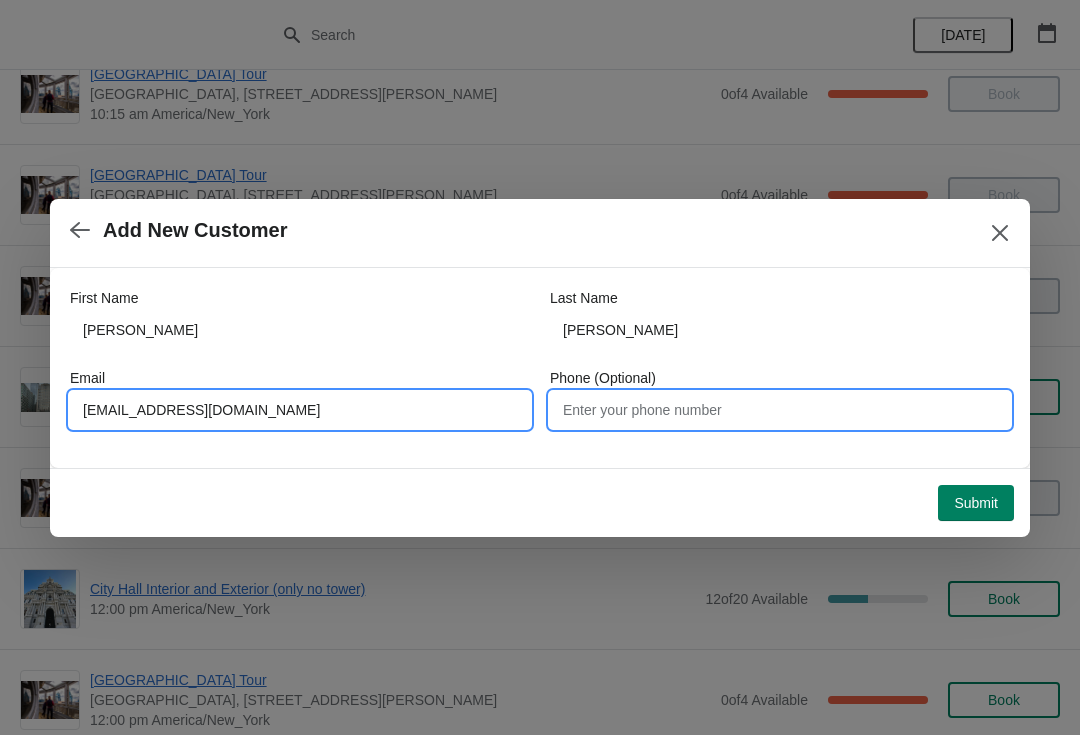 click on "Phone (Optional)" at bounding box center (780, 410) 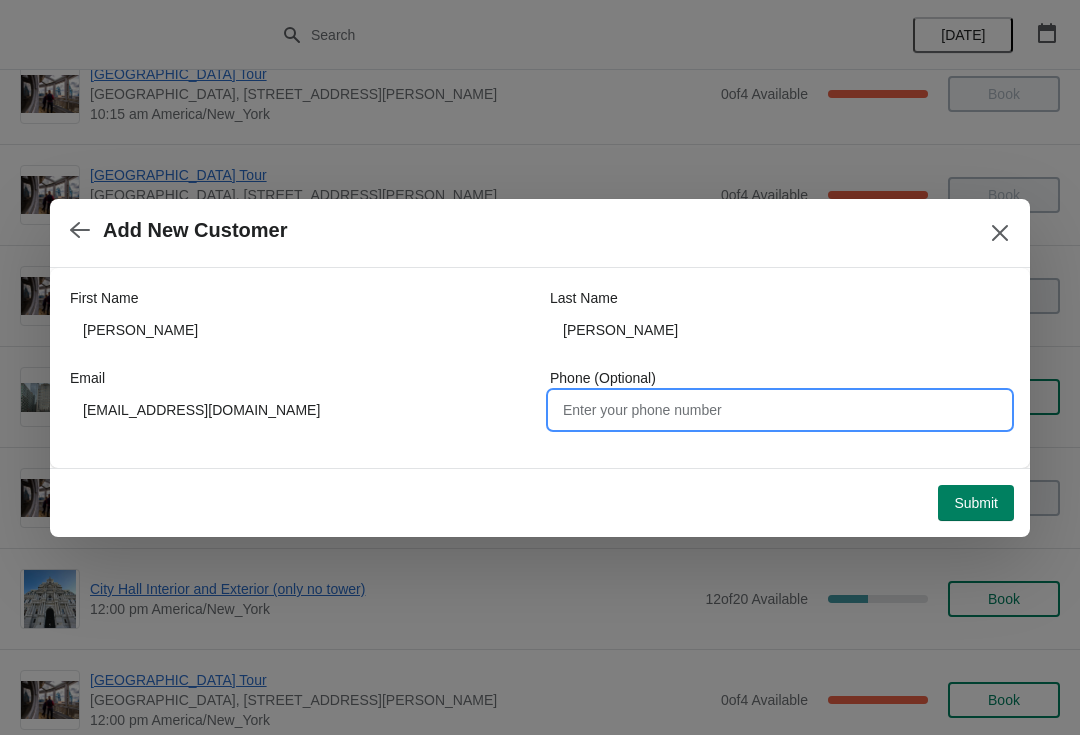 click on "Submit" at bounding box center [976, 503] 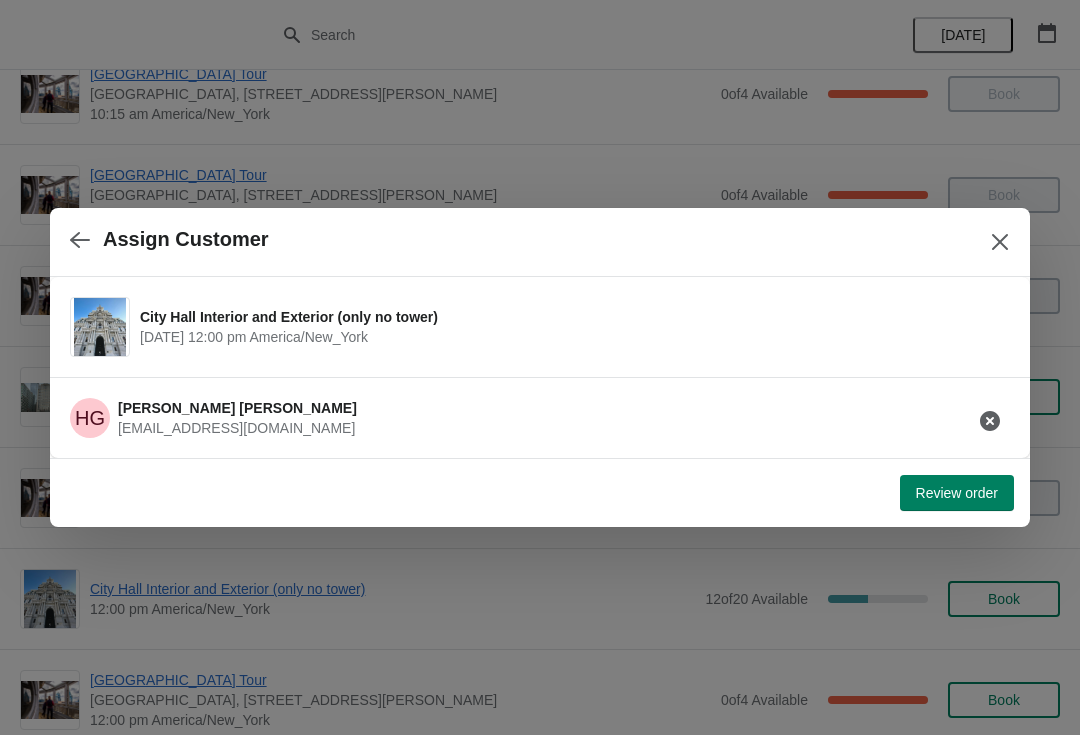 click on "Review order" at bounding box center (957, 493) 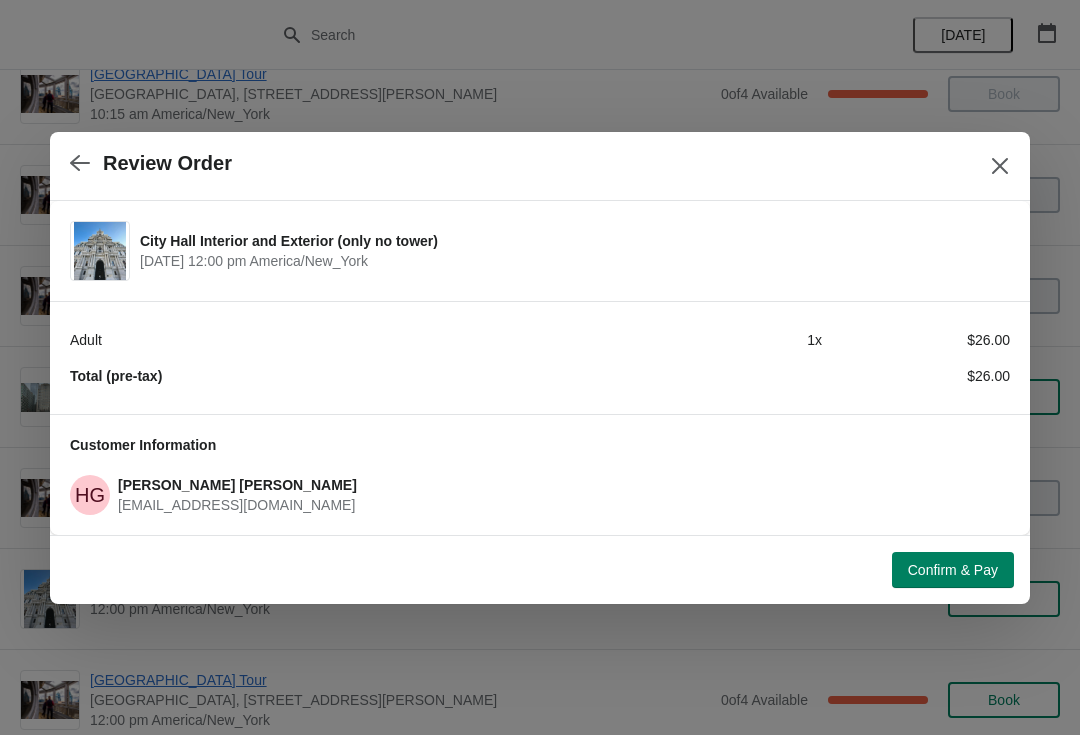 click on "Confirm & Pay" at bounding box center (953, 570) 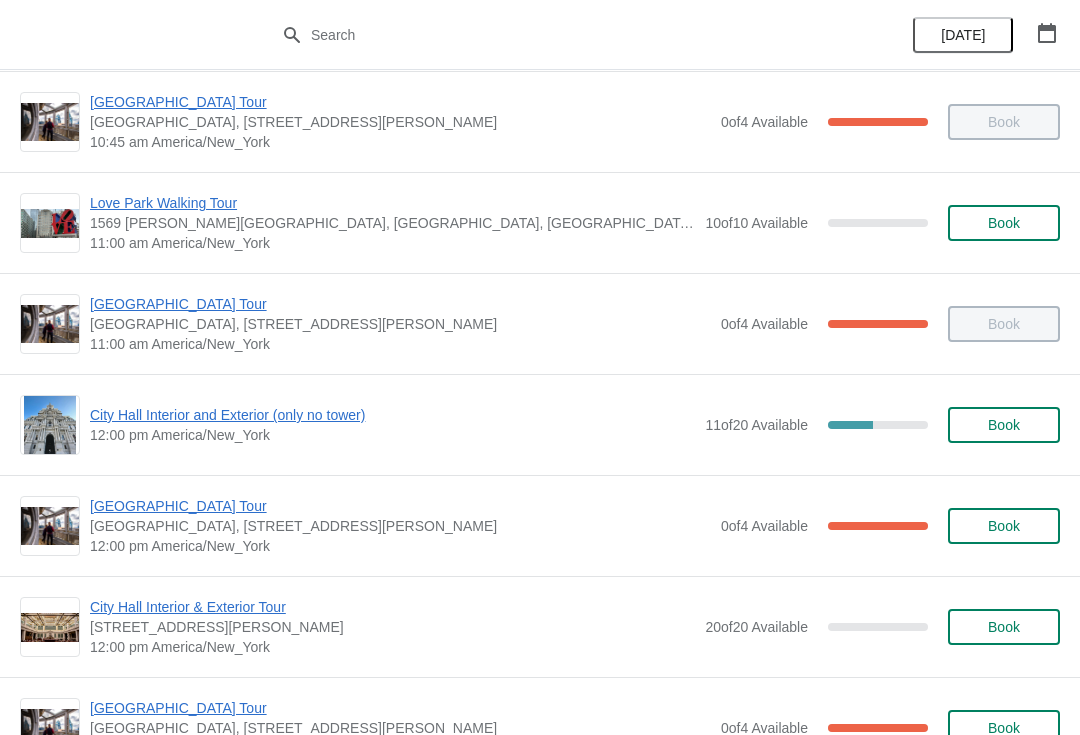 scroll, scrollTop: 650, scrollLeft: 0, axis: vertical 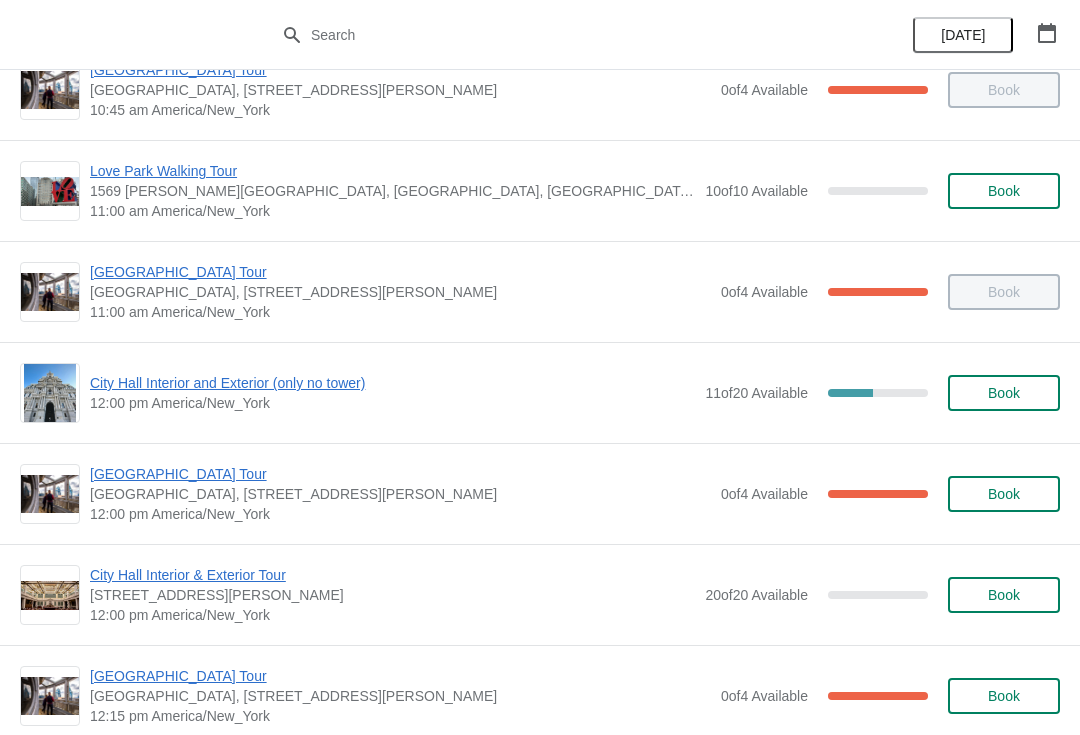 click on "City Hall Interior and Exterior (only no tower)" at bounding box center [392, 383] 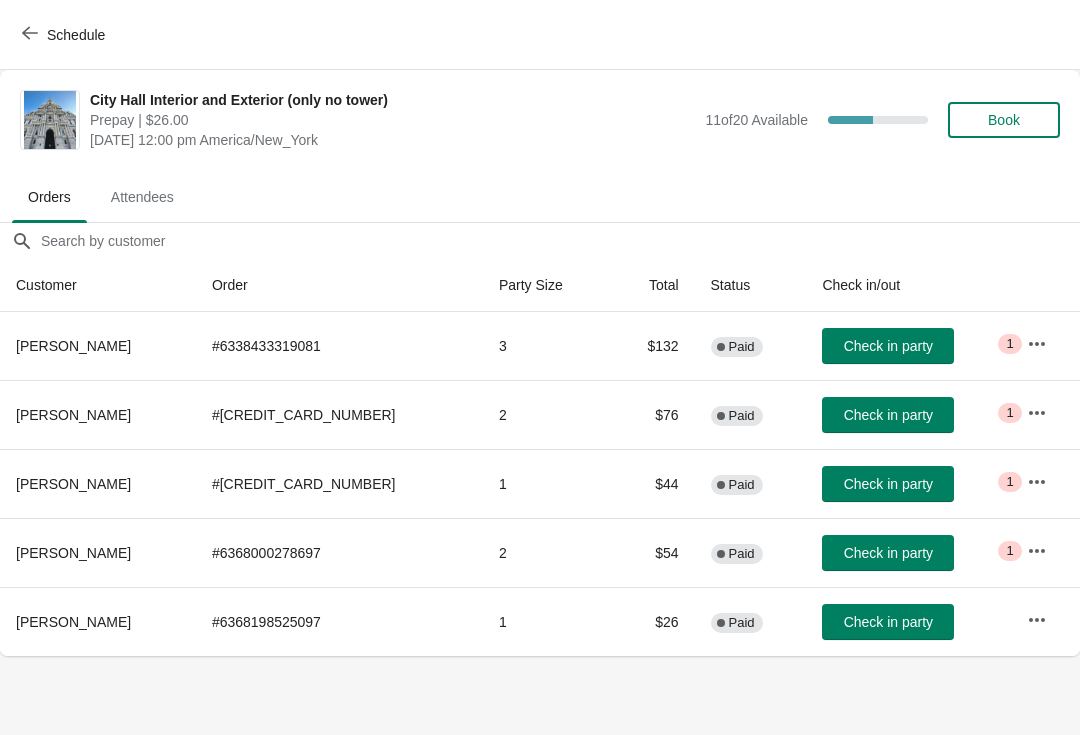 click on "Check in party" at bounding box center [888, 622] 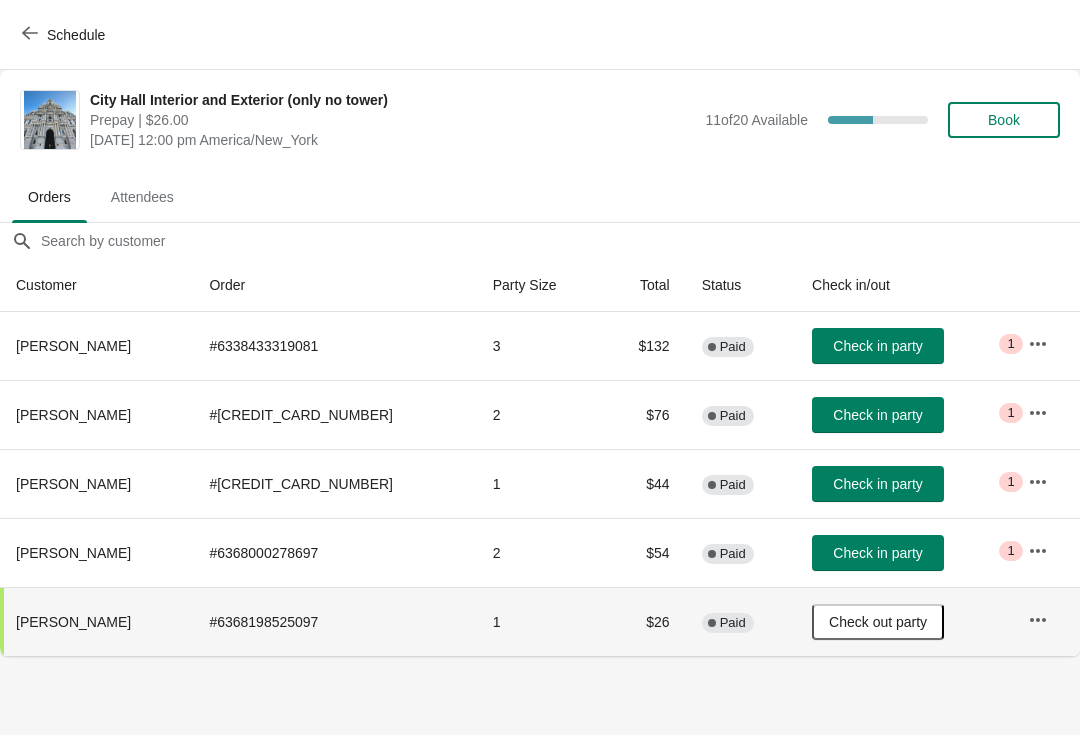 click on "Schedule" at bounding box center (65, 35) 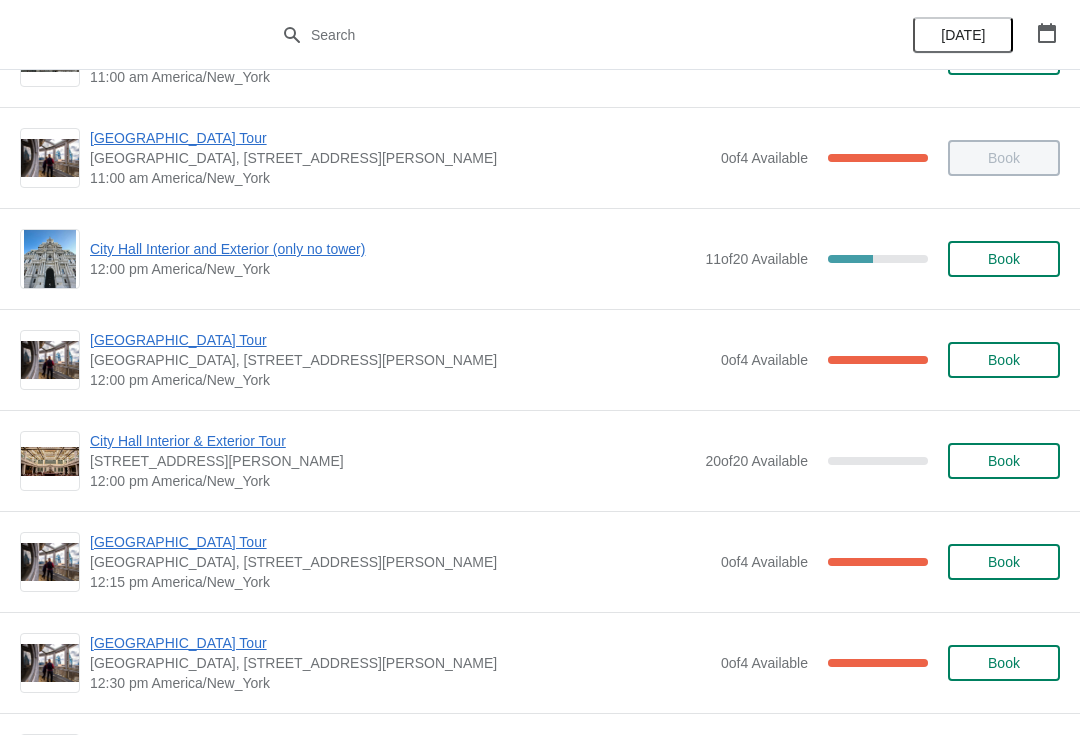 scroll, scrollTop: 780, scrollLeft: 0, axis: vertical 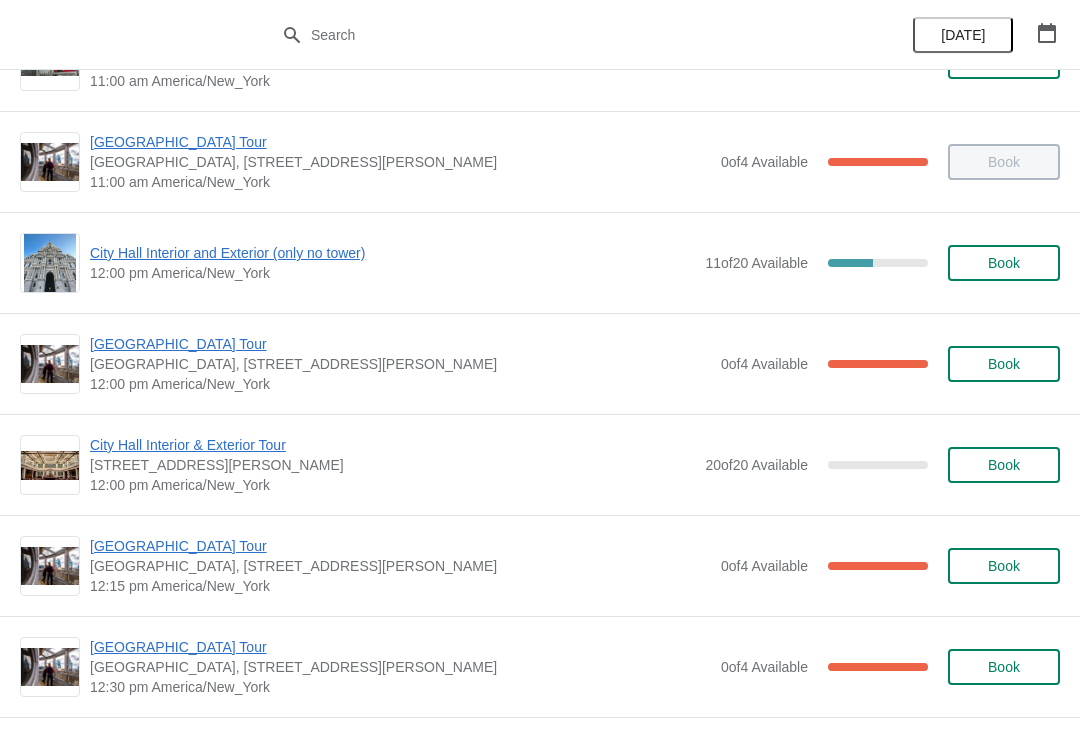 click on "City Hall Interior and Exterior (only no tower)" at bounding box center [392, 253] 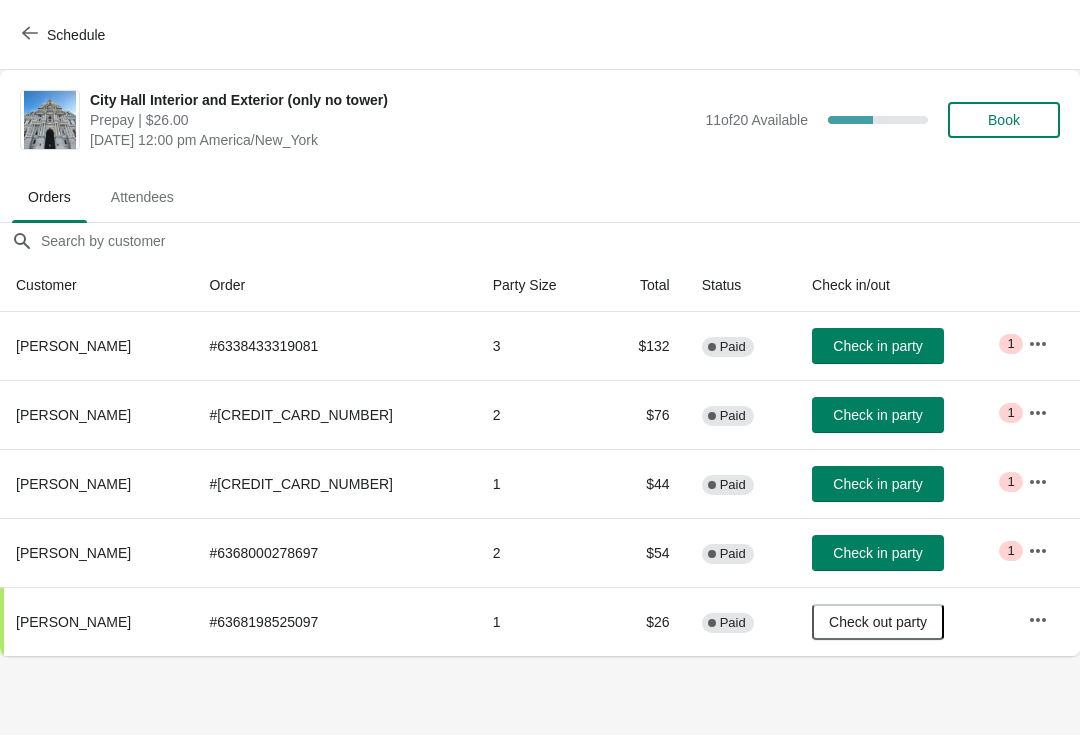 scroll, scrollTop: 0, scrollLeft: 0, axis: both 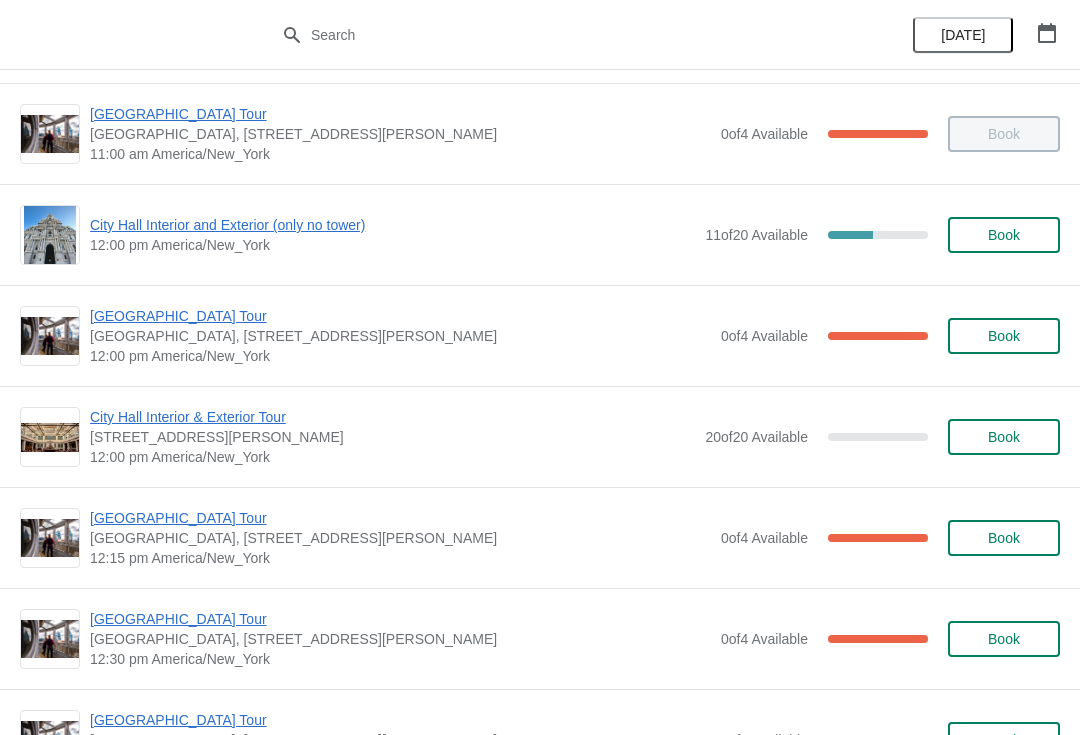 click on "City Hall Interior and Exterior (only no tower)" at bounding box center [392, 225] 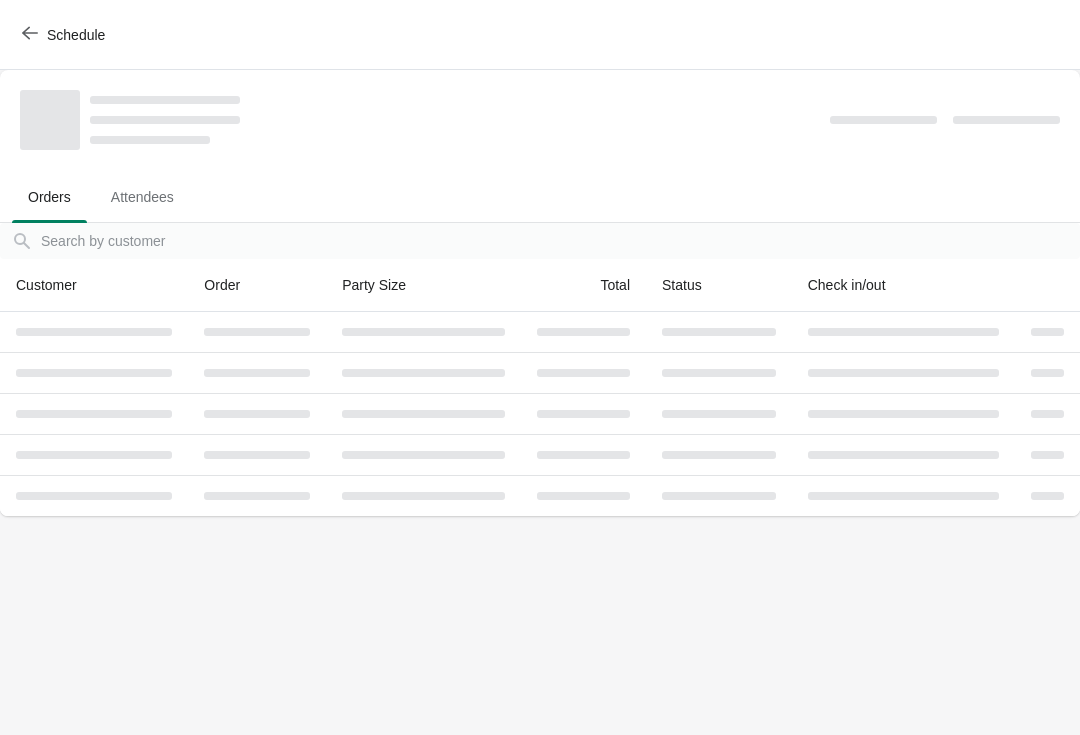 scroll, scrollTop: 0, scrollLeft: 0, axis: both 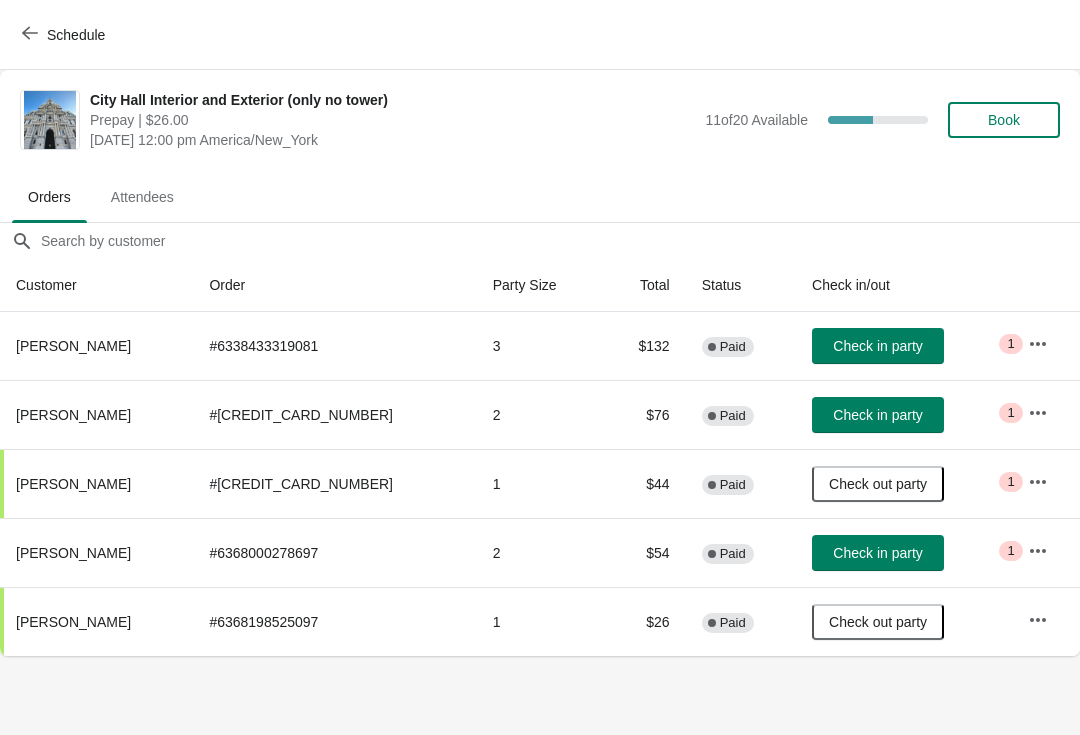 click on "Schedule" at bounding box center (65, 35) 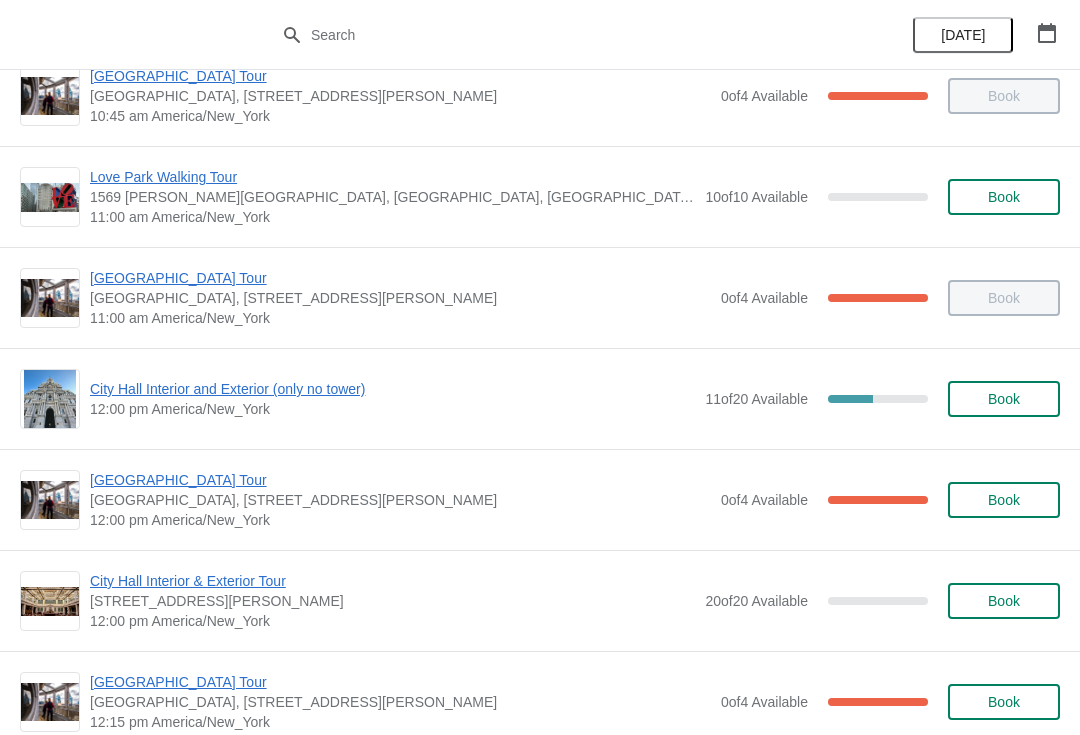 scroll, scrollTop: 860, scrollLeft: 0, axis: vertical 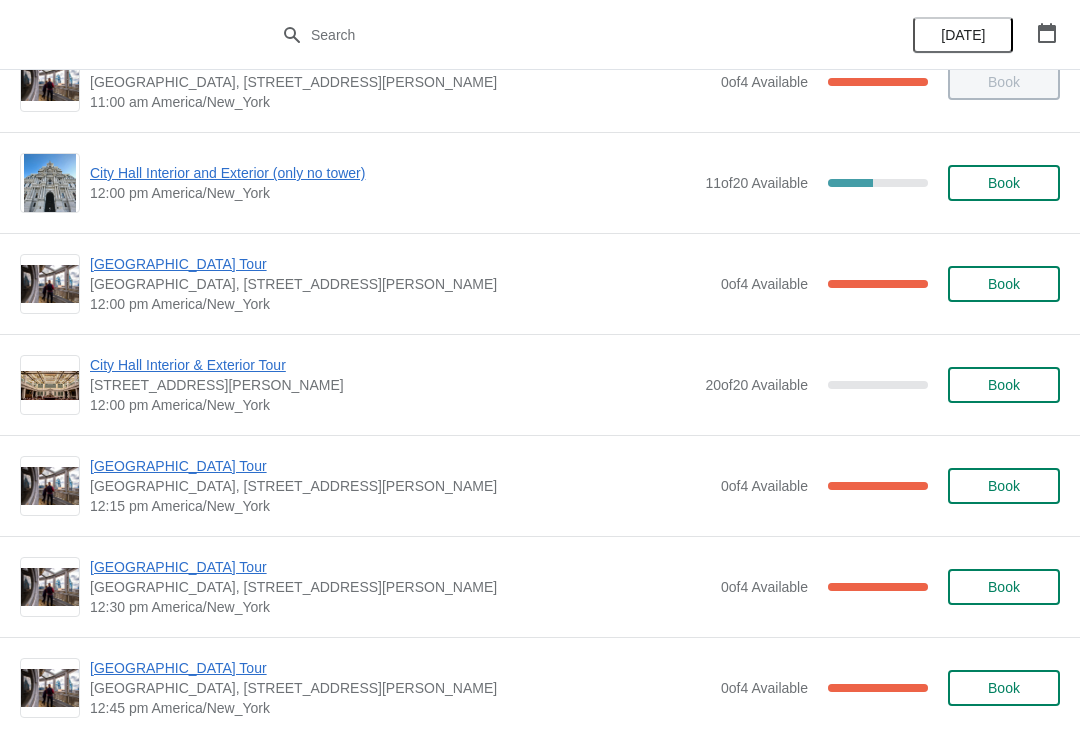 click on "[GEOGRAPHIC_DATA] Tour" at bounding box center [400, 264] 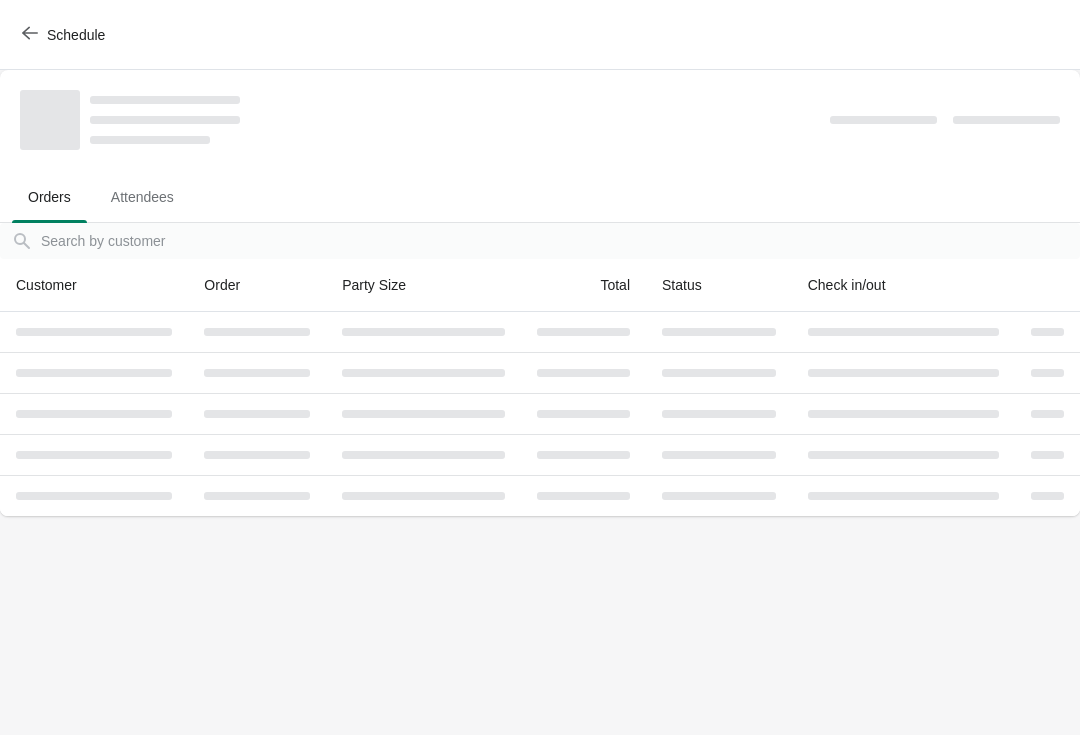 scroll, scrollTop: 0, scrollLeft: 0, axis: both 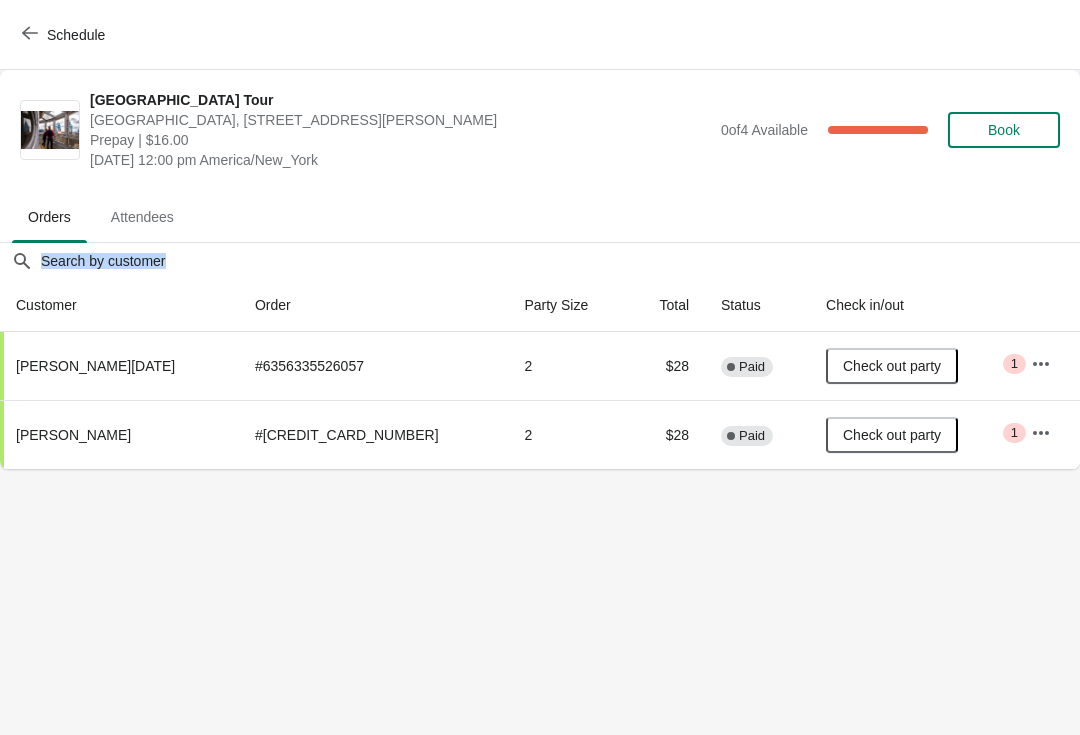 click on "[GEOGRAPHIC_DATA] [GEOGRAPHIC_DATA], [STREET_ADDRESS][PERSON_NAME] Prepay | $16.00 [DATE] 12:00 pm [GEOGRAPHIC_DATA]/New_York 0  of  4   Available 100 % Book" at bounding box center (575, 130) 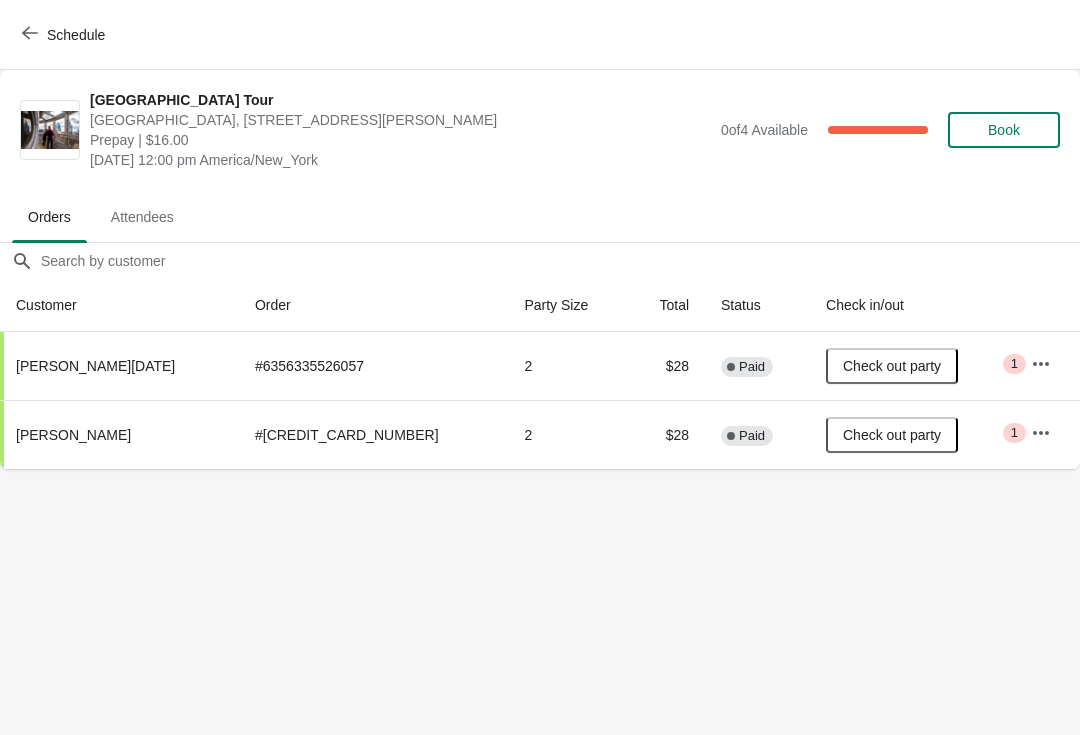 click on "Schedule" at bounding box center [76, 35] 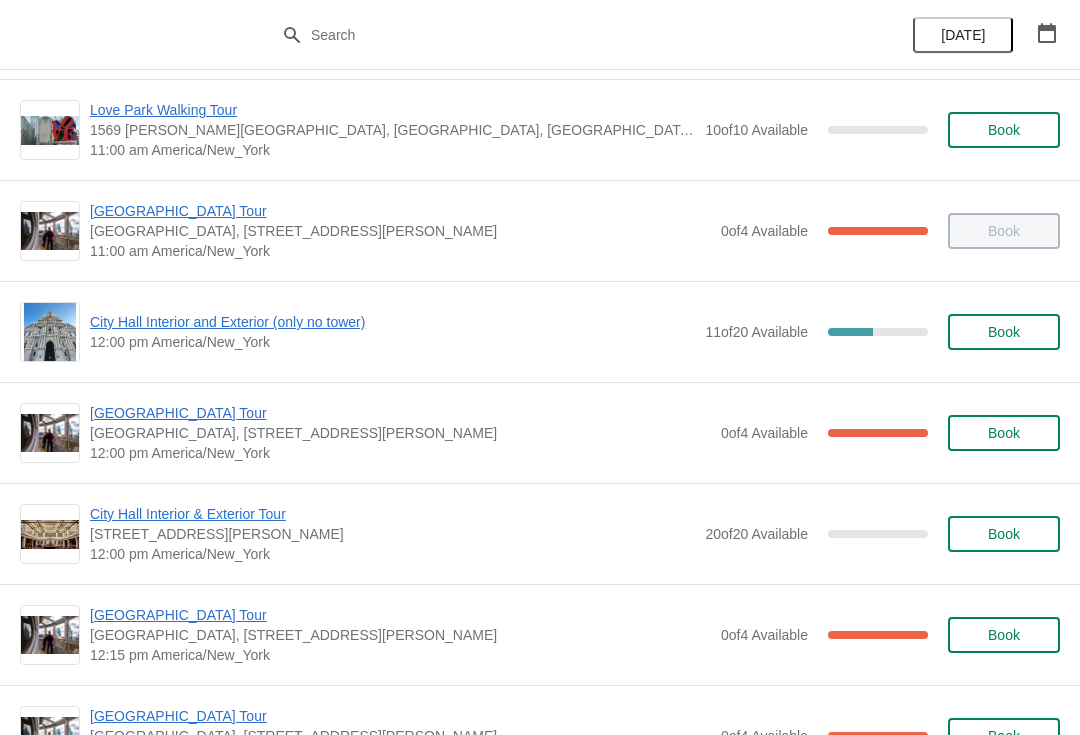 scroll, scrollTop: 718, scrollLeft: 0, axis: vertical 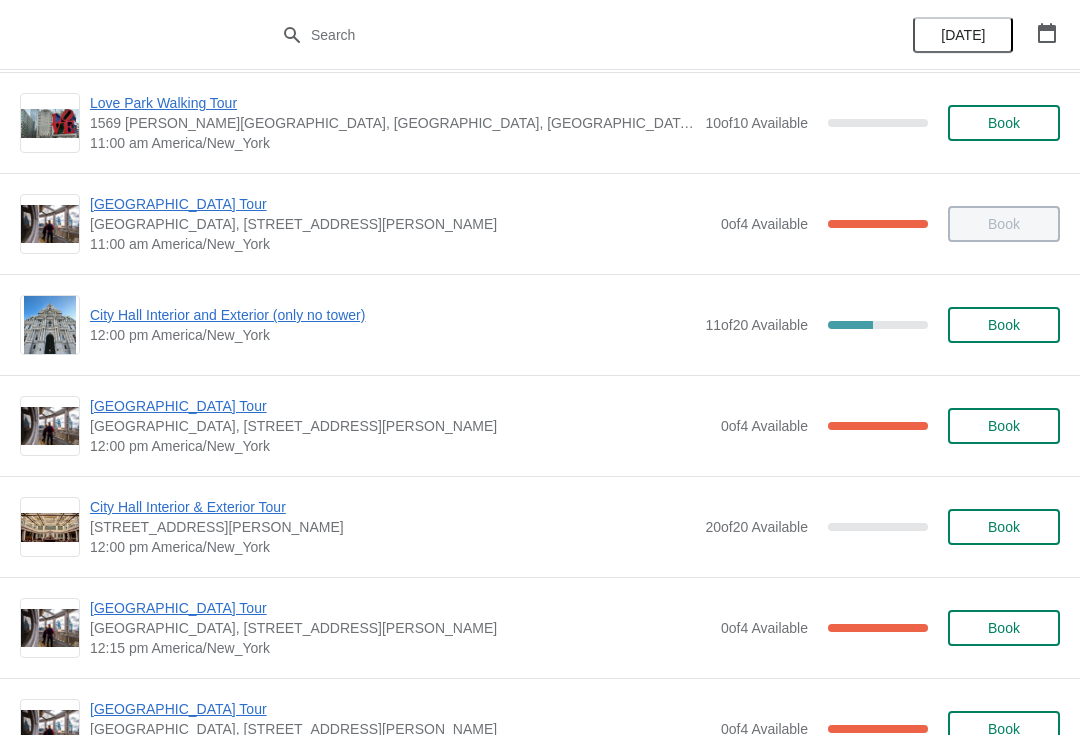 click on "City Hall Interior and Exterior (only no tower)" at bounding box center [392, 315] 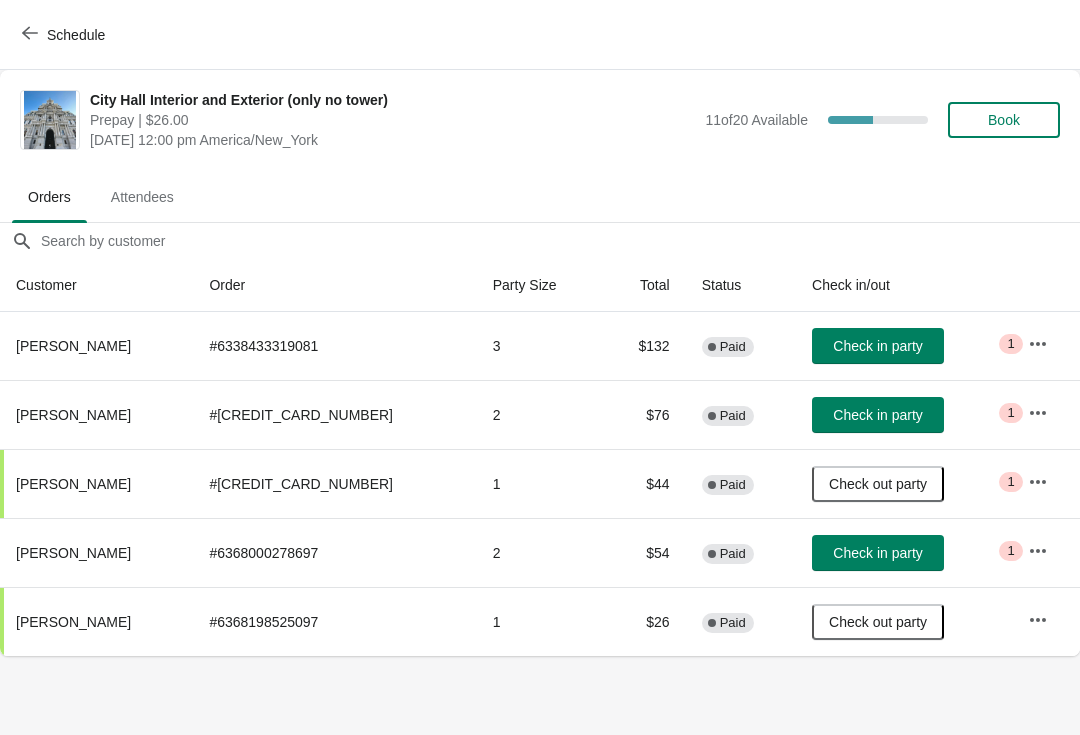 scroll, scrollTop: 0, scrollLeft: 0, axis: both 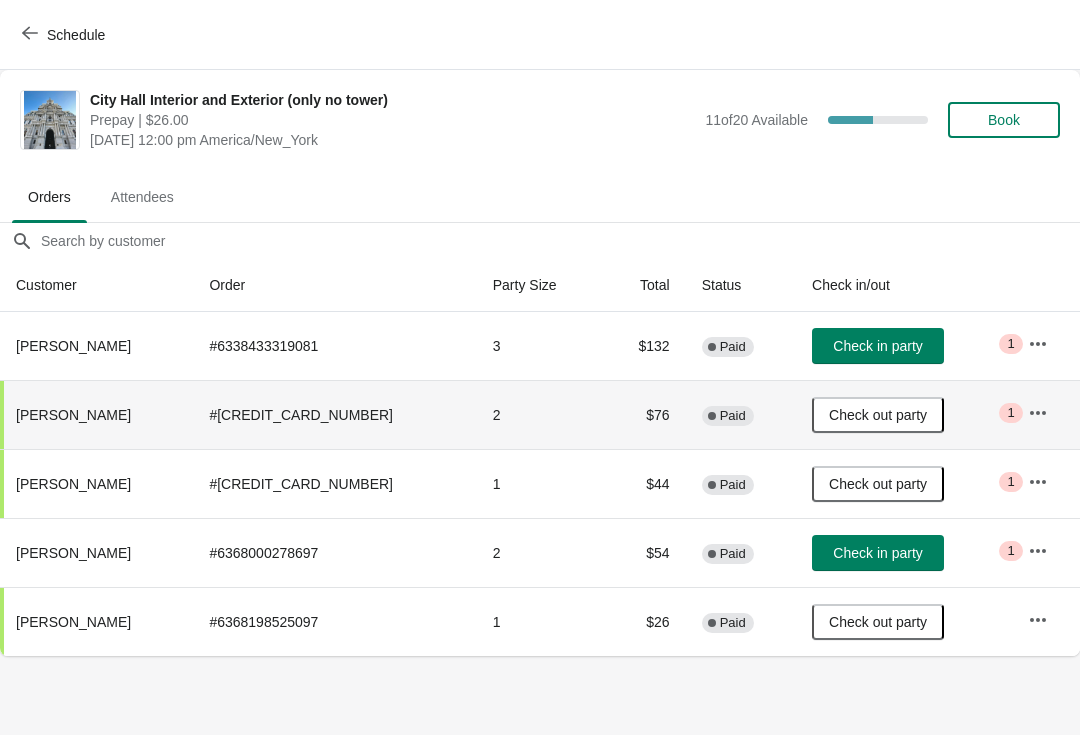 click on "Check in party" at bounding box center [877, 553] 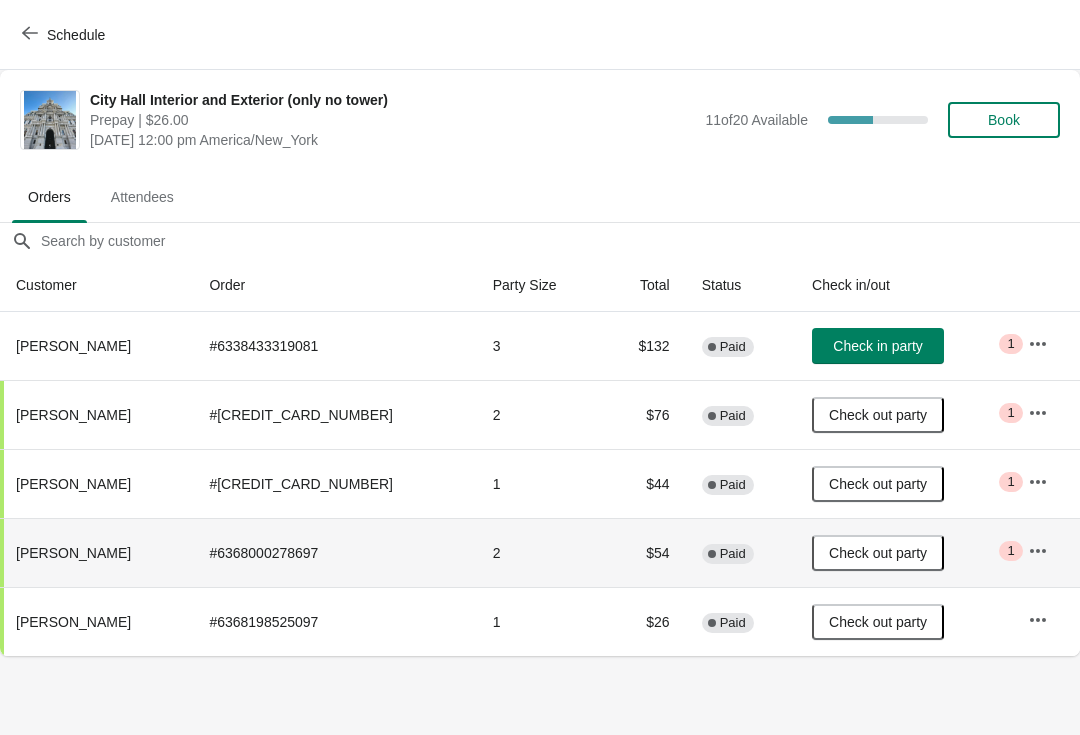 click on "Check in party" at bounding box center (877, 346) 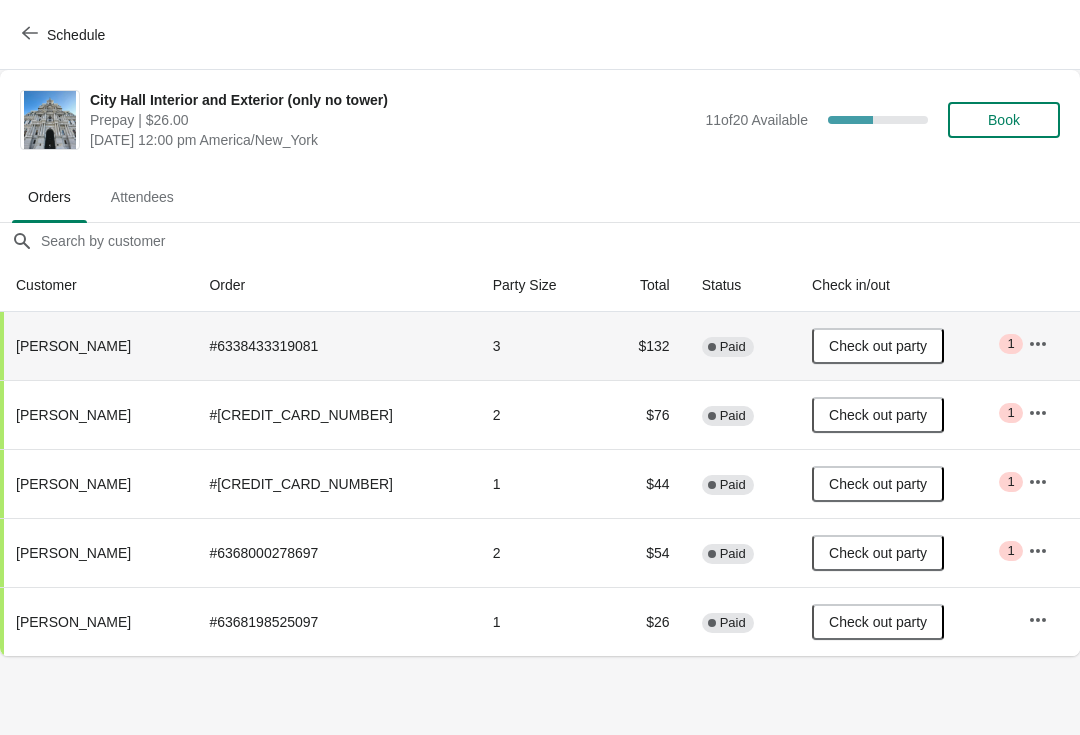 click on "Schedule" at bounding box center (76, 35) 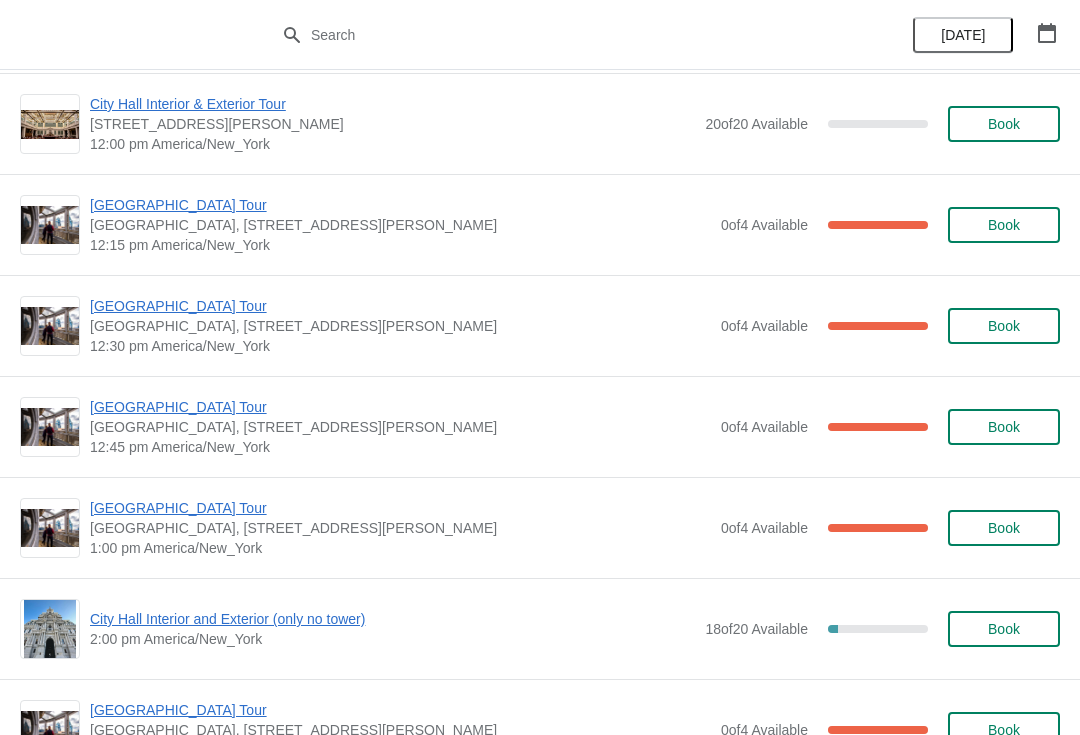 scroll, scrollTop: 1091, scrollLeft: 0, axis: vertical 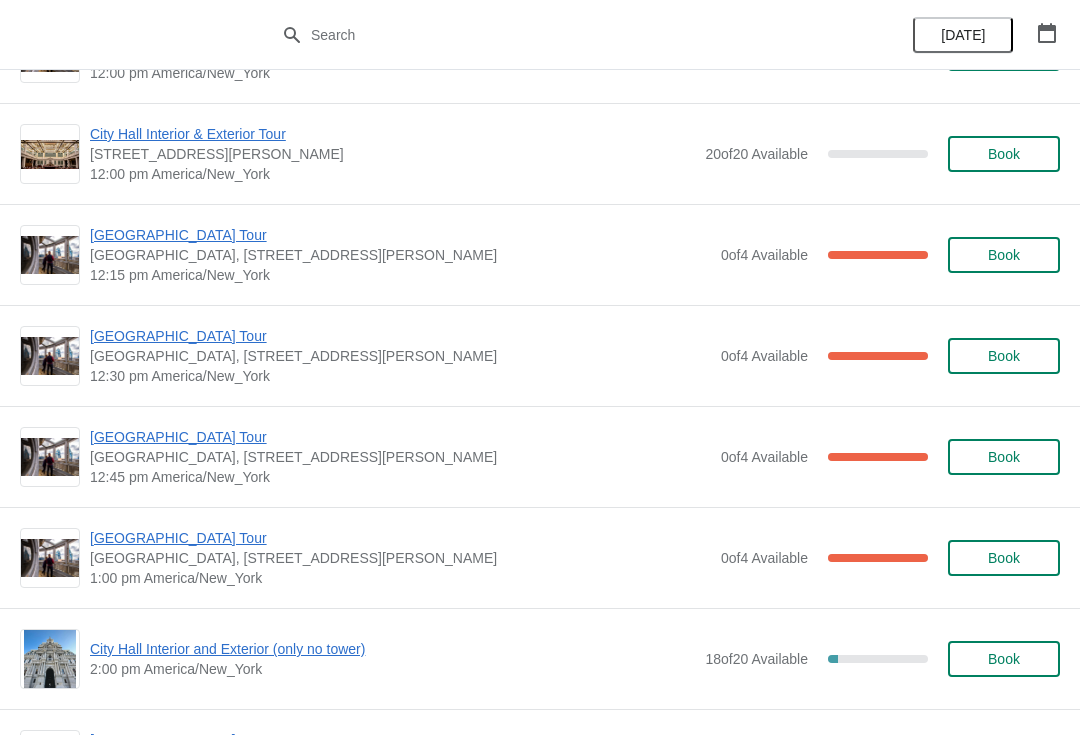 click on "[GEOGRAPHIC_DATA] [GEOGRAPHIC_DATA], [STREET_ADDRESS][PERSON_NAME] 12:30 pm [GEOGRAPHIC_DATA]/New_York 0  of  4   Available 100 % Book" at bounding box center (540, 355) 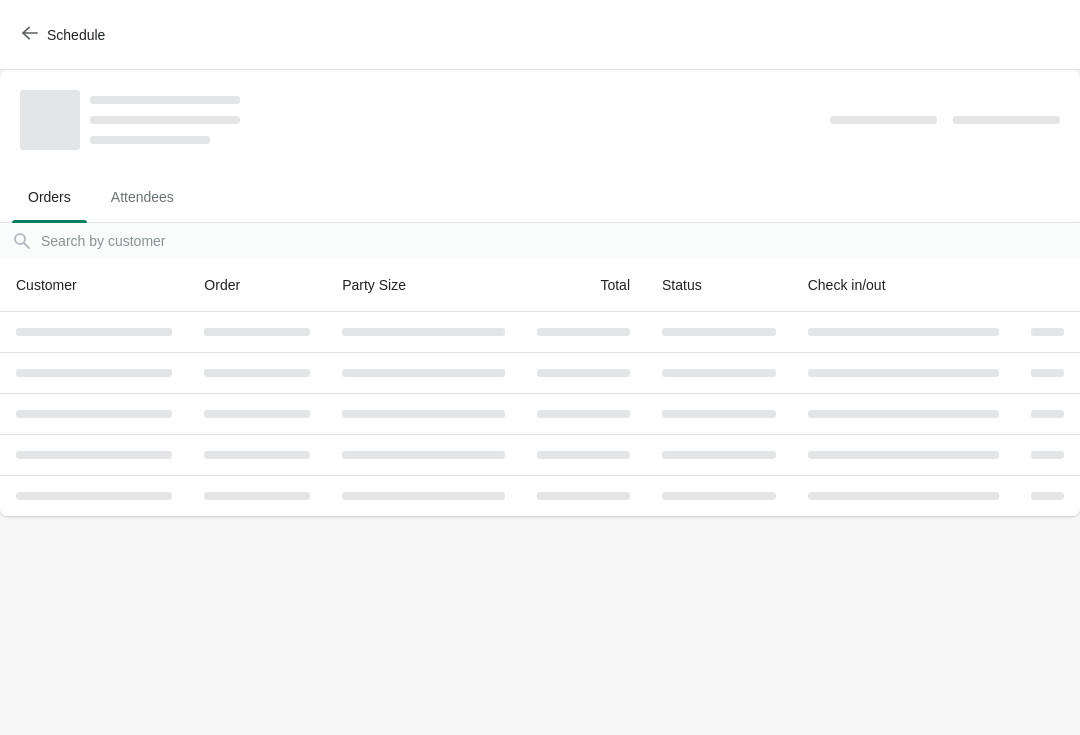 scroll, scrollTop: 0, scrollLeft: 0, axis: both 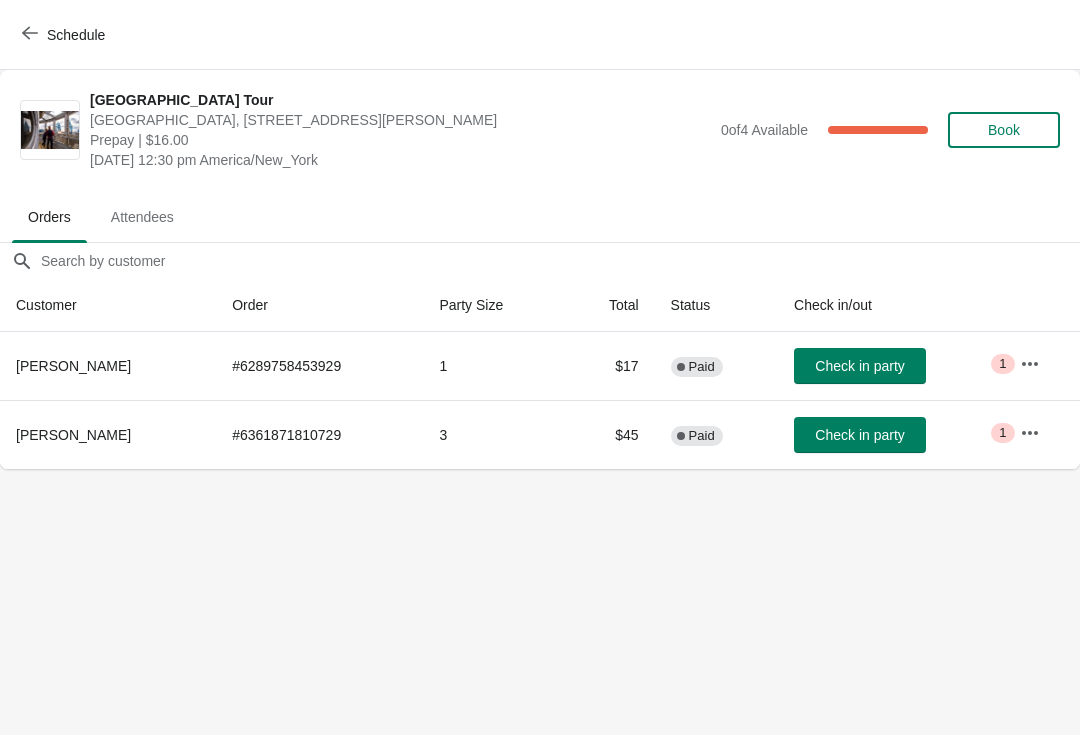 click on "Check in party" at bounding box center (859, 366) 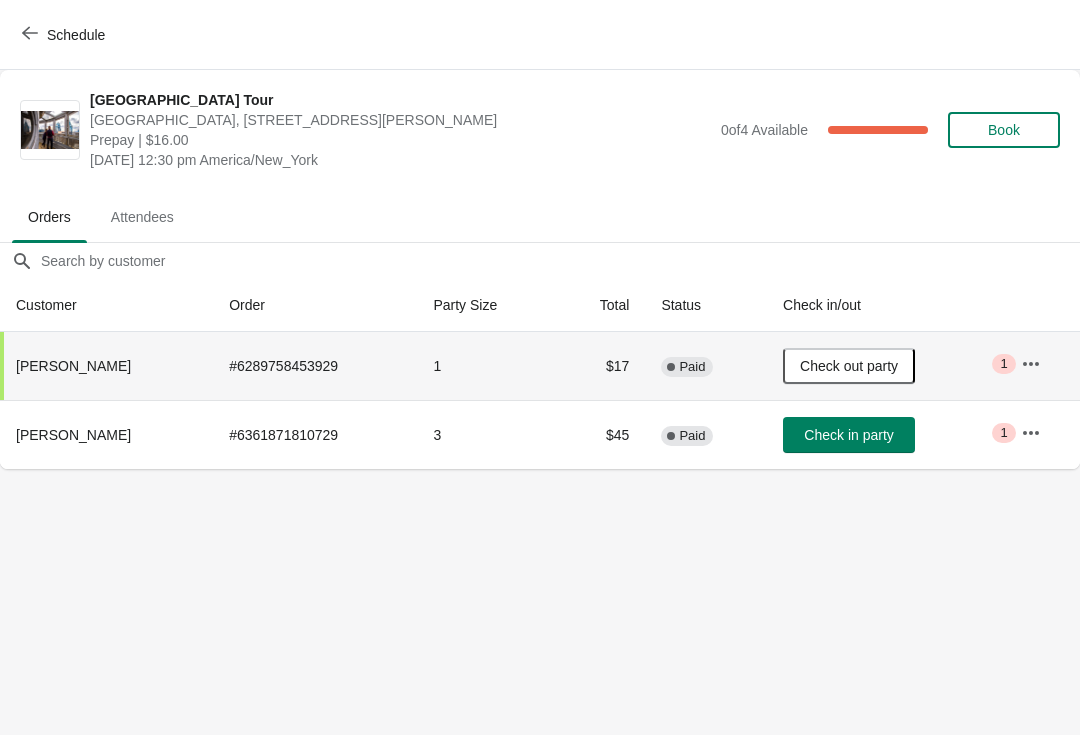 click on "Schedule" at bounding box center (76, 35) 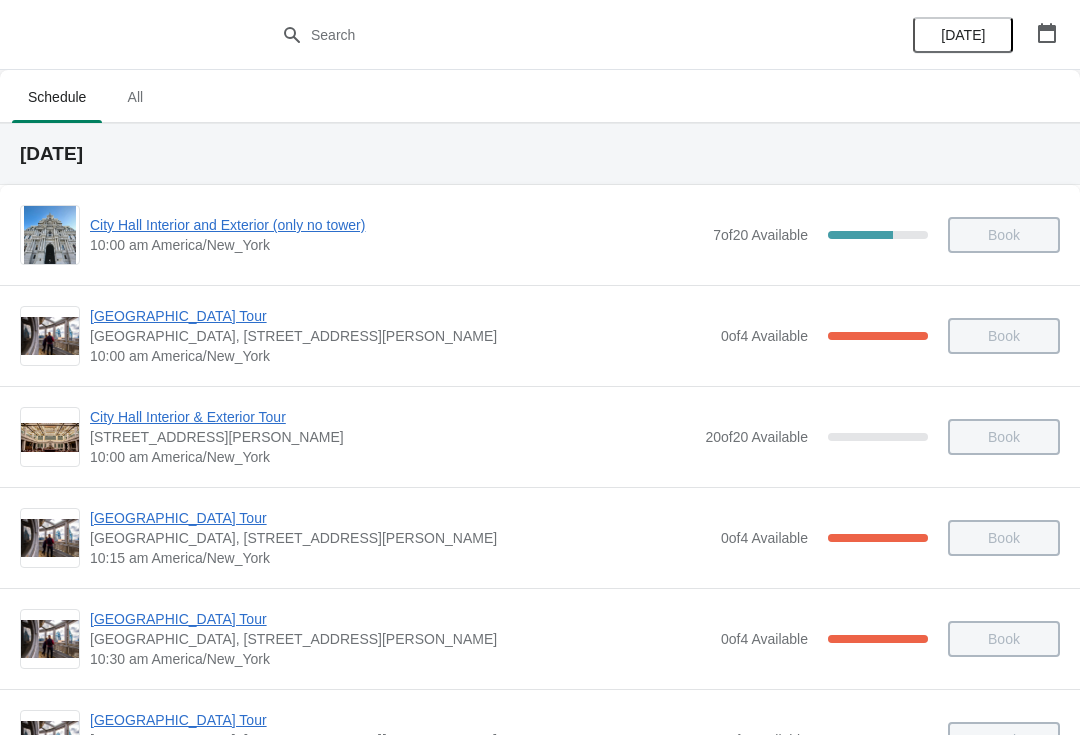 click on "City Hall Interior and Exterior (only no tower) 10:00 am America/New_York 7  of  20   Available 65 % Book" at bounding box center (540, 235) 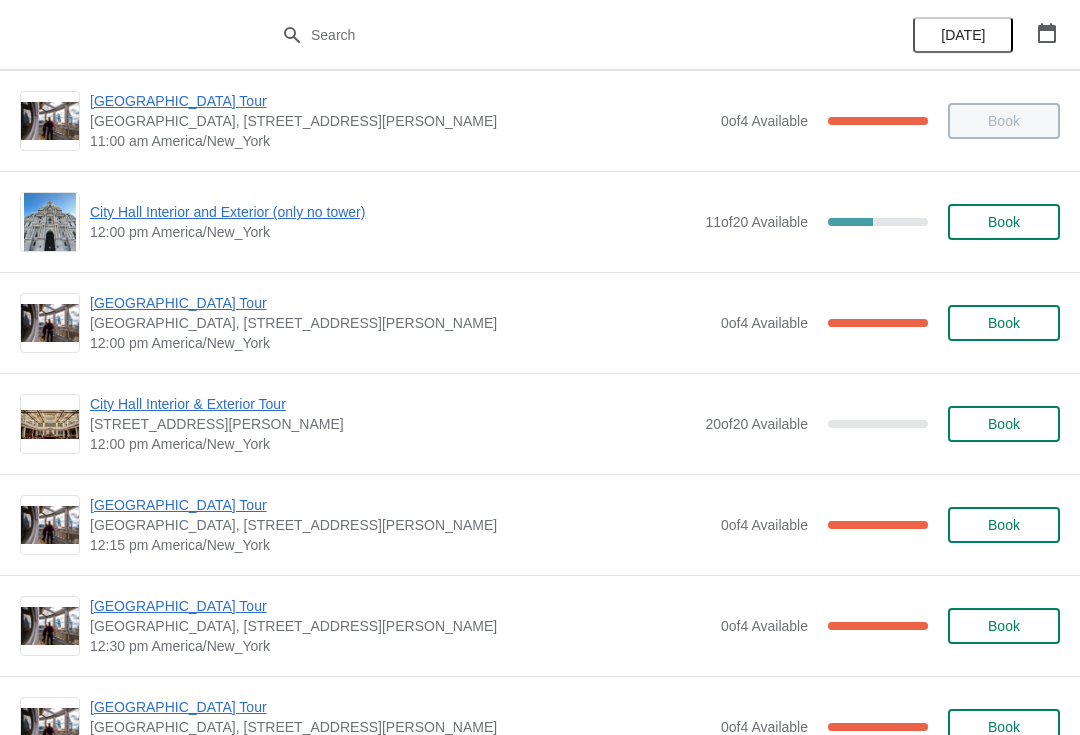 scroll, scrollTop: 826, scrollLeft: 0, axis: vertical 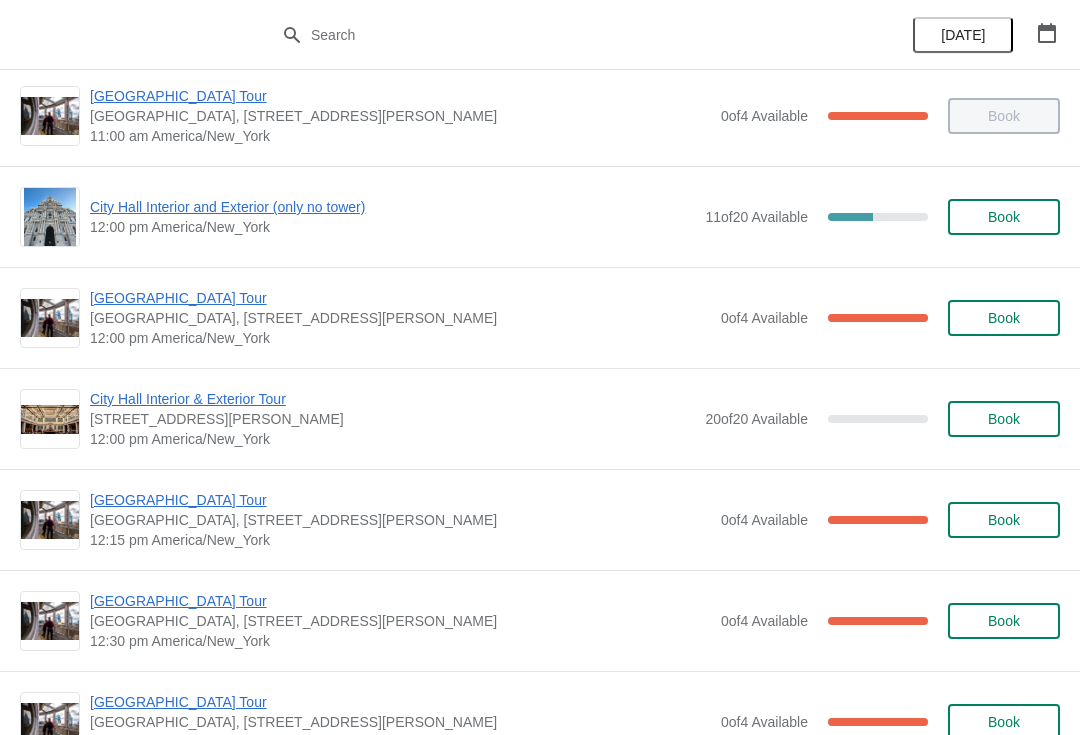 click on "[GEOGRAPHIC_DATA] Tour" at bounding box center [400, 298] 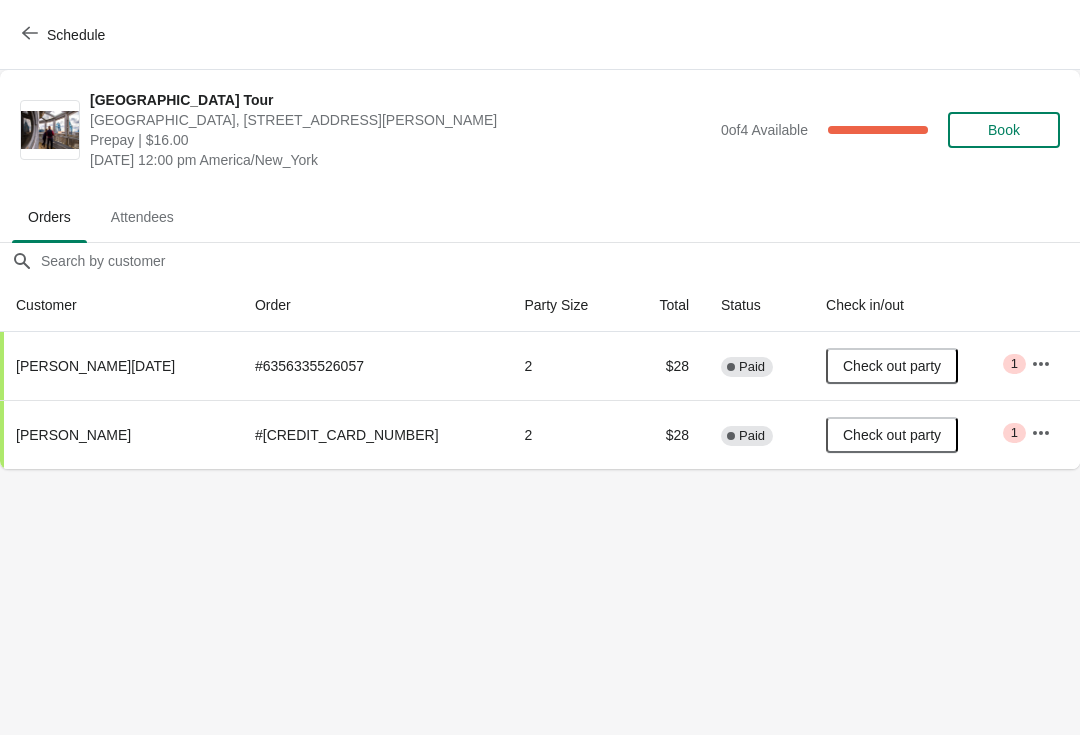scroll, scrollTop: 0, scrollLeft: 0, axis: both 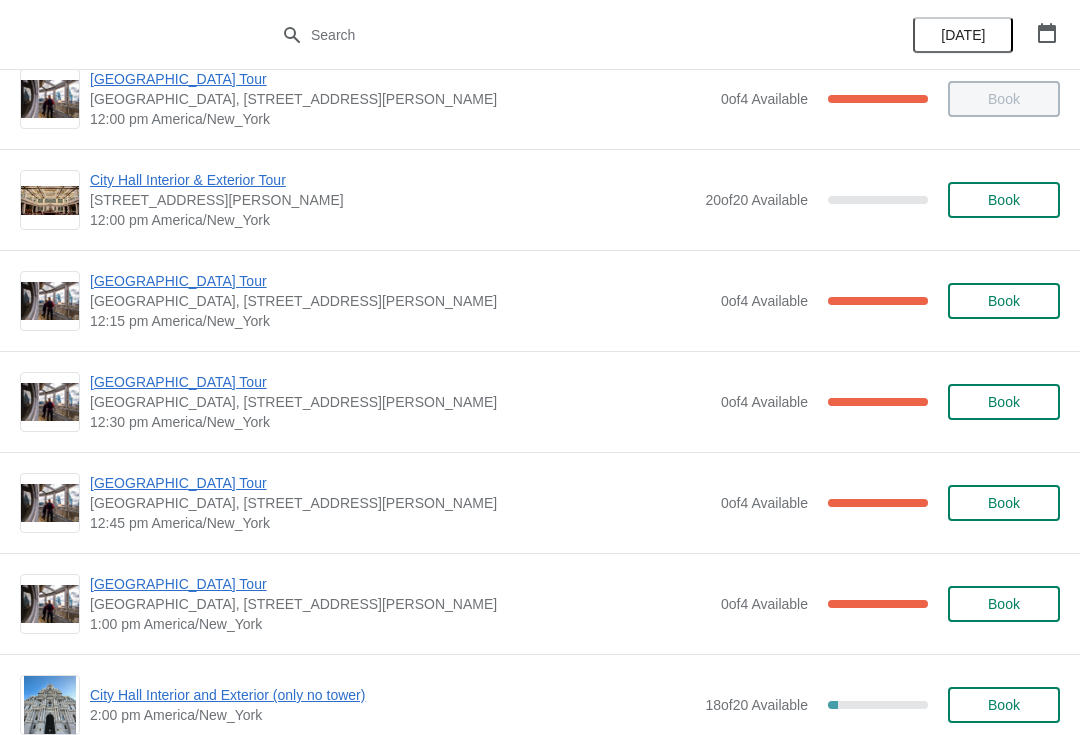 click on "Book" at bounding box center [1004, 402] 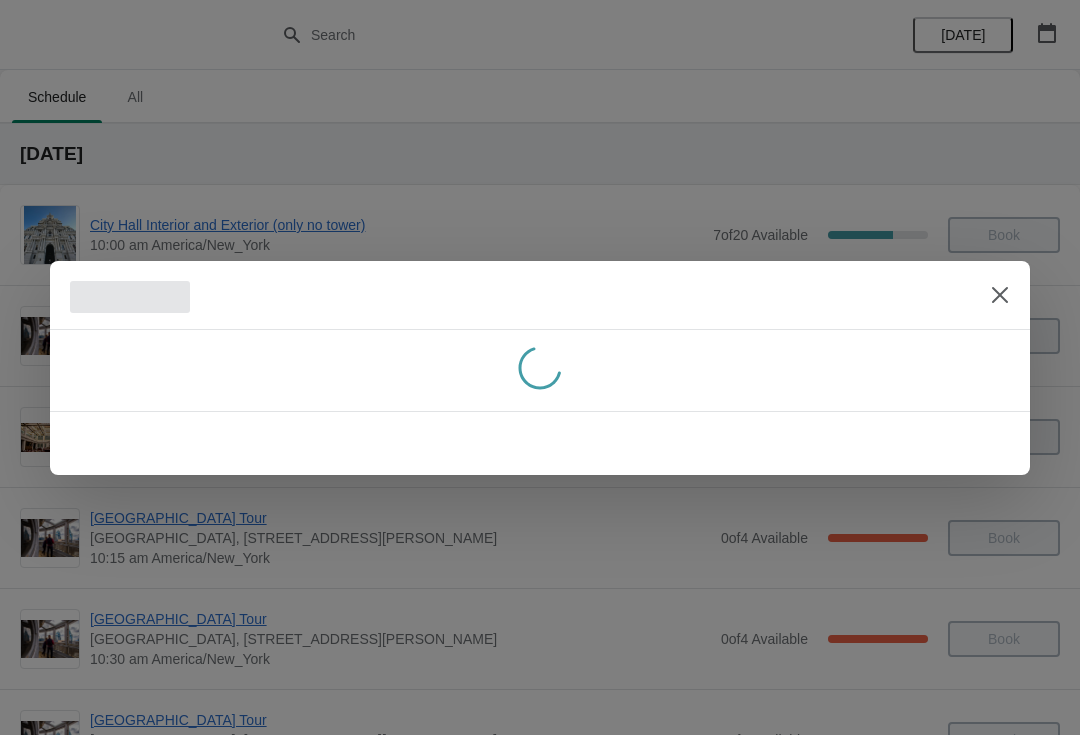 scroll, scrollTop: 0, scrollLeft: 0, axis: both 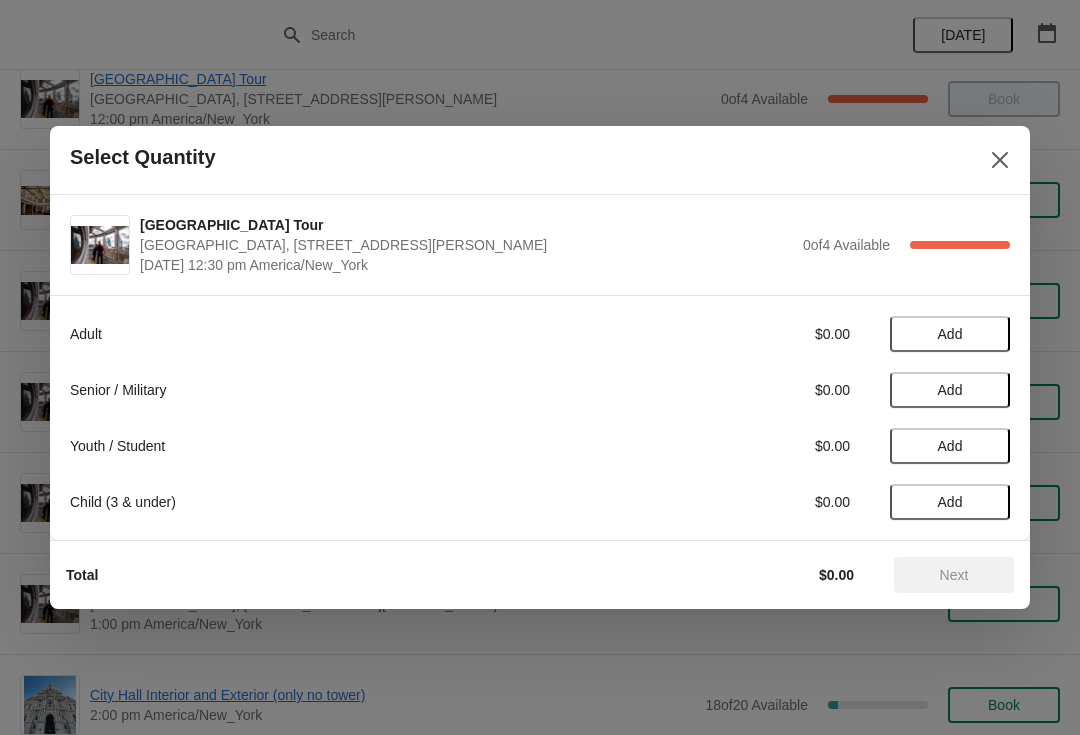 click at bounding box center [1000, 160] 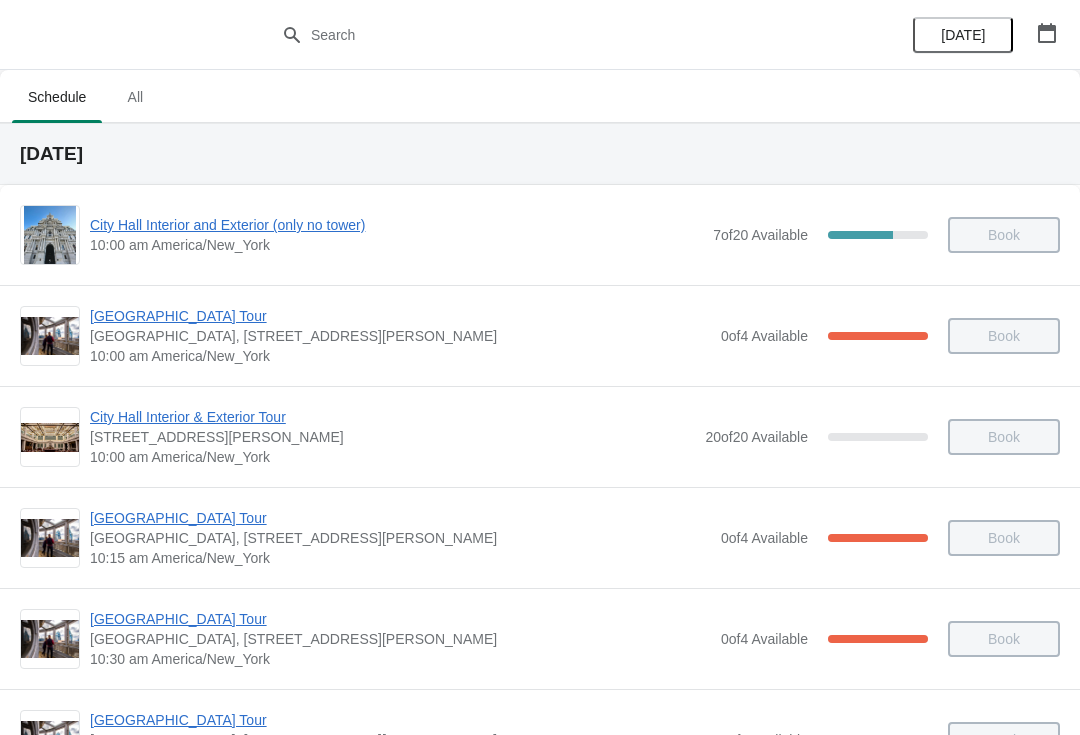 scroll, scrollTop: 1045, scrollLeft: 0, axis: vertical 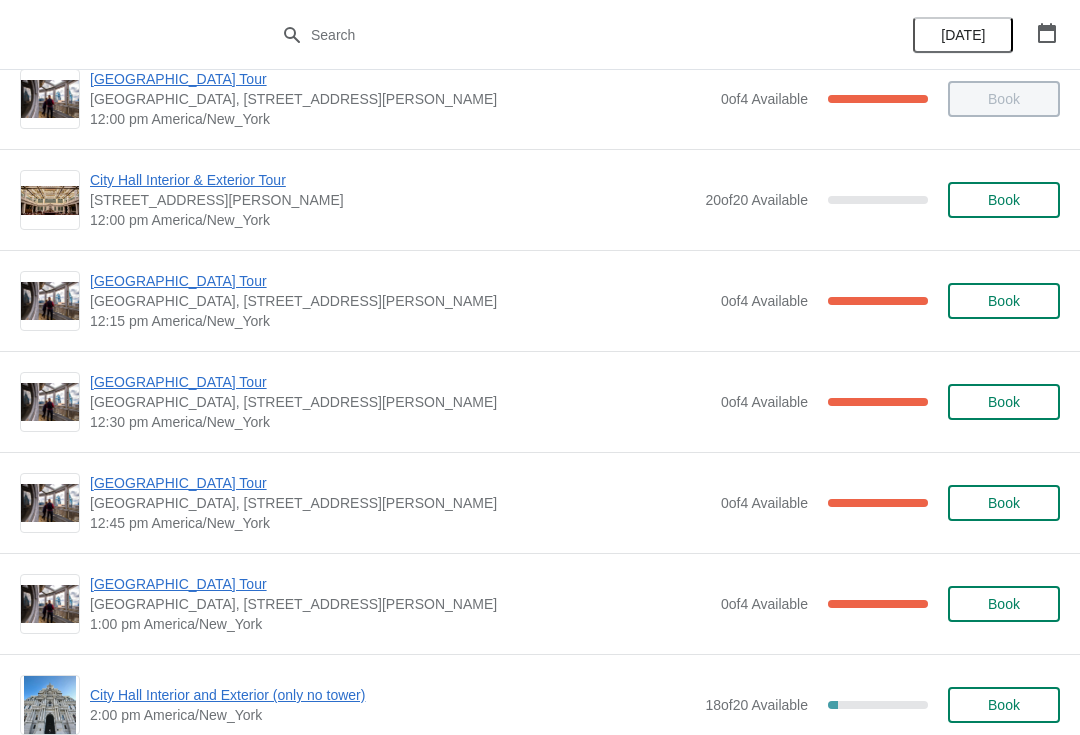 click on "[GEOGRAPHIC_DATA] Tour" at bounding box center (400, 382) 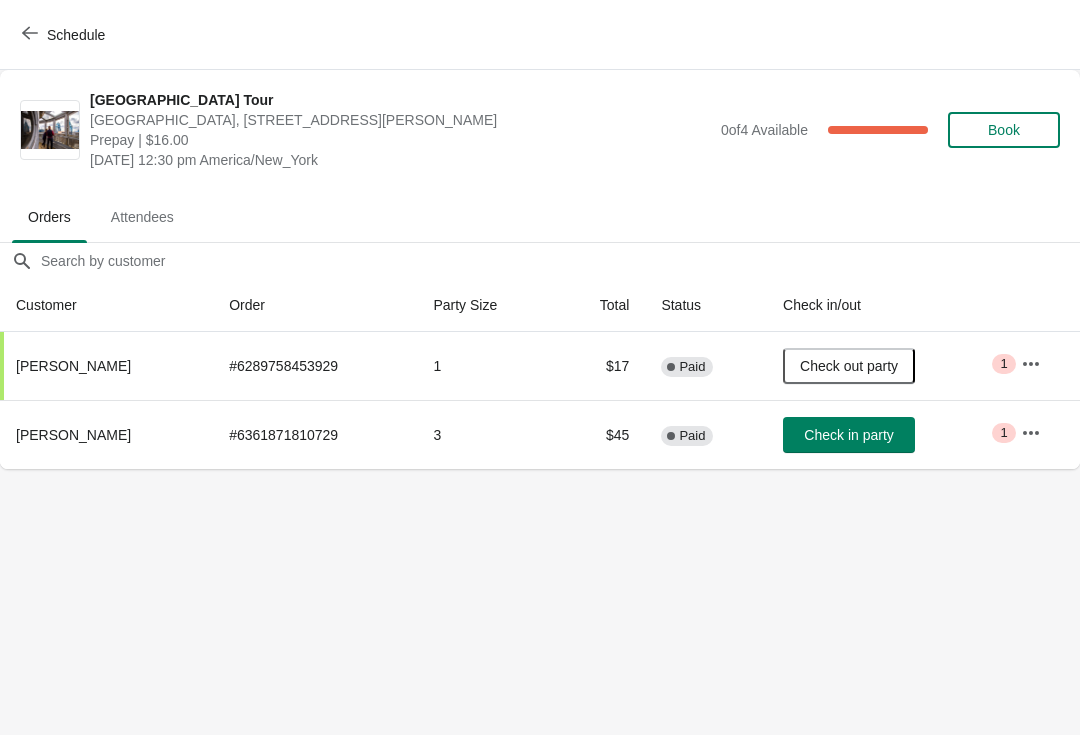 click on "Check in party" at bounding box center (849, 435) 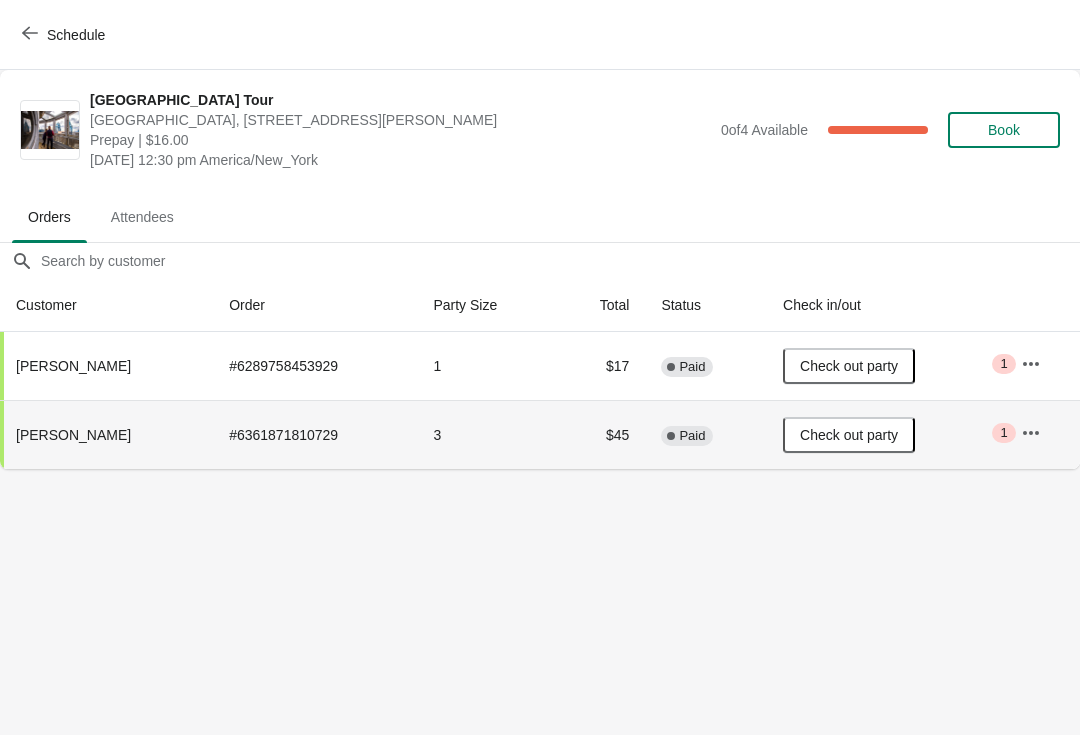 click on "Schedule" at bounding box center (65, 34) 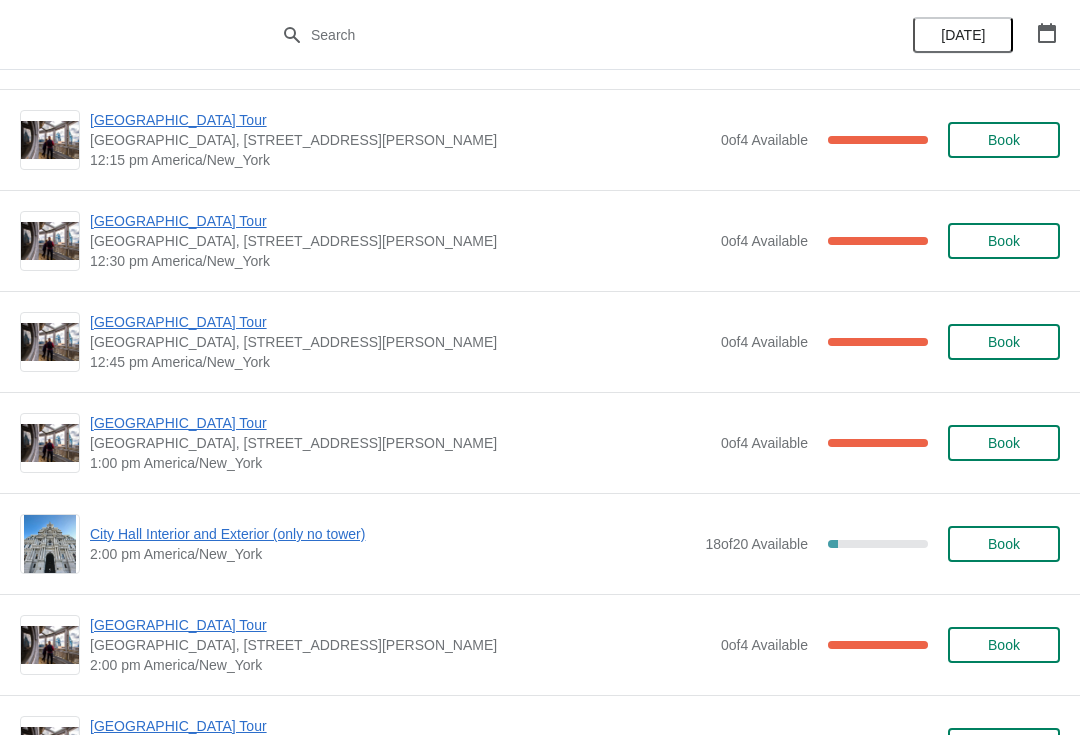 scroll, scrollTop: 1207, scrollLeft: 0, axis: vertical 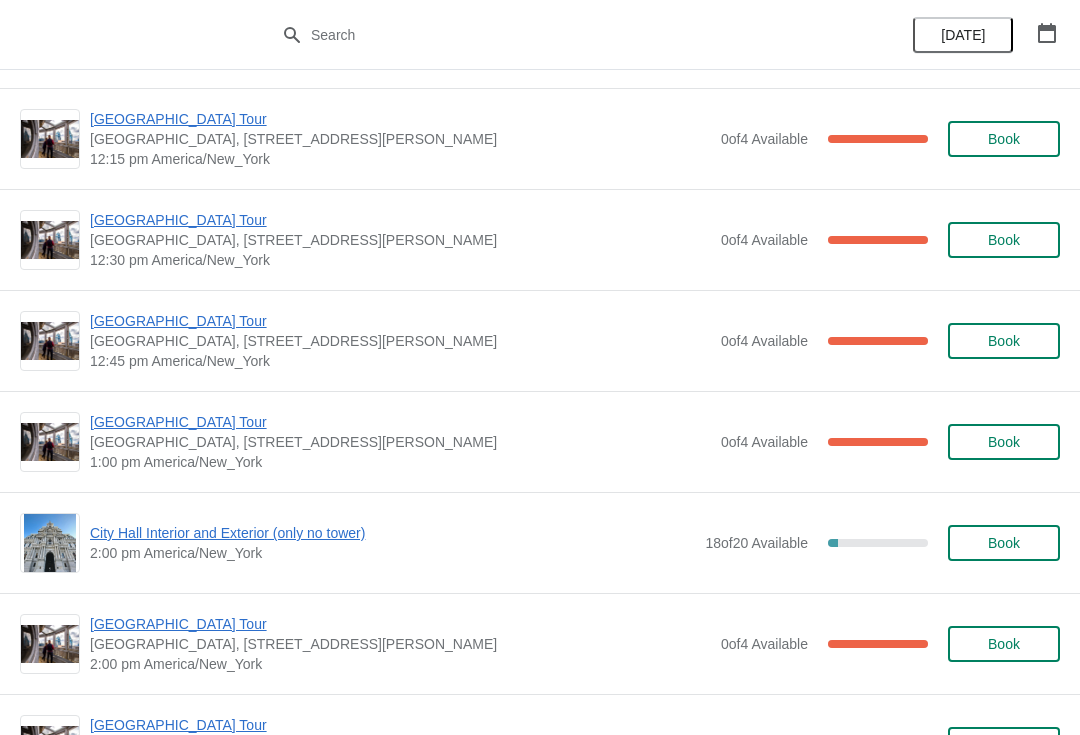 click on "[GEOGRAPHIC_DATA] Tour" at bounding box center (400, 321) 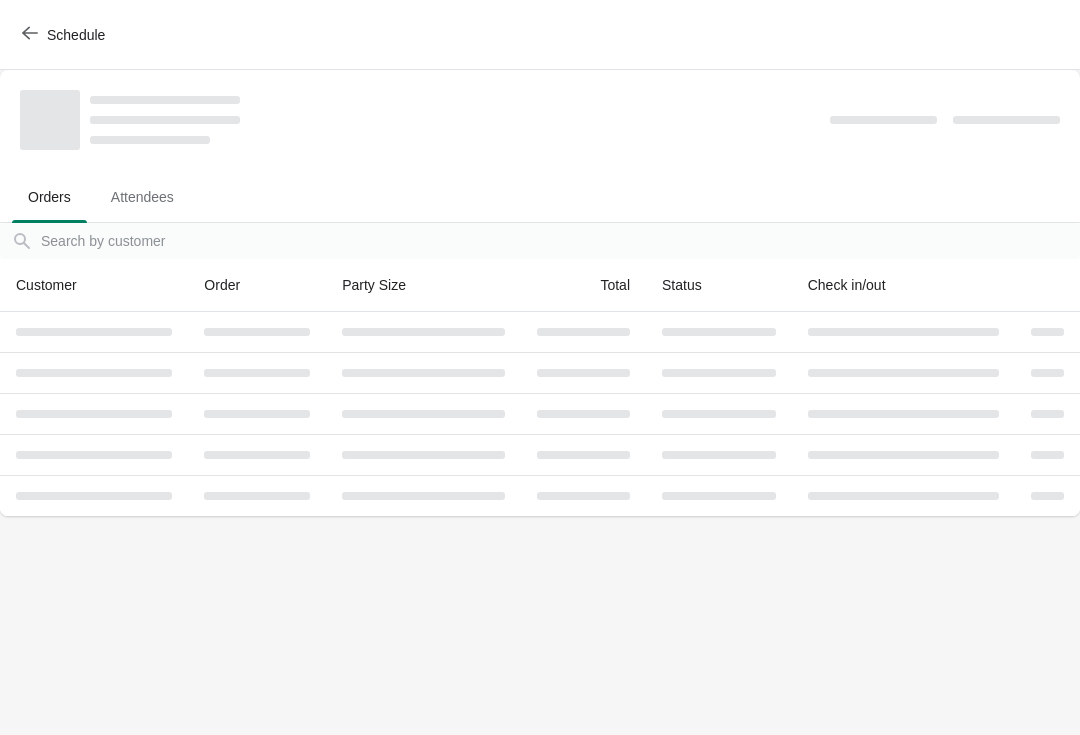 scroll, scrollTop: 0, scrollLeft: 0, axis: both 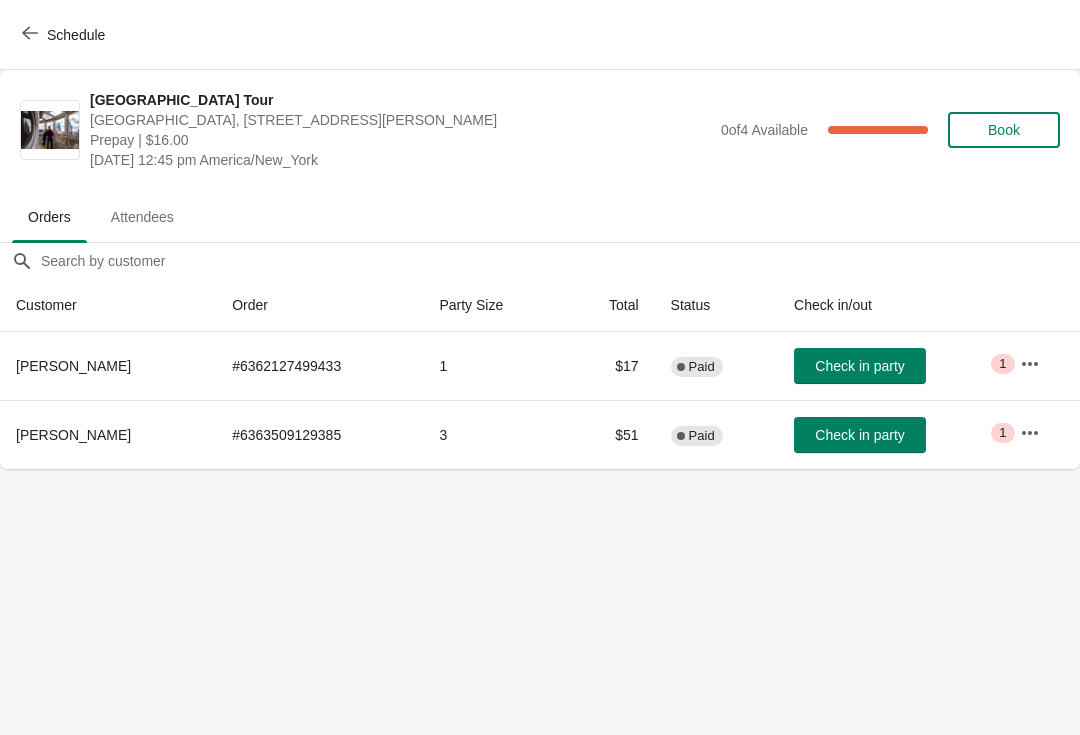 click on "Check in party" at bounding box center (860, 366) 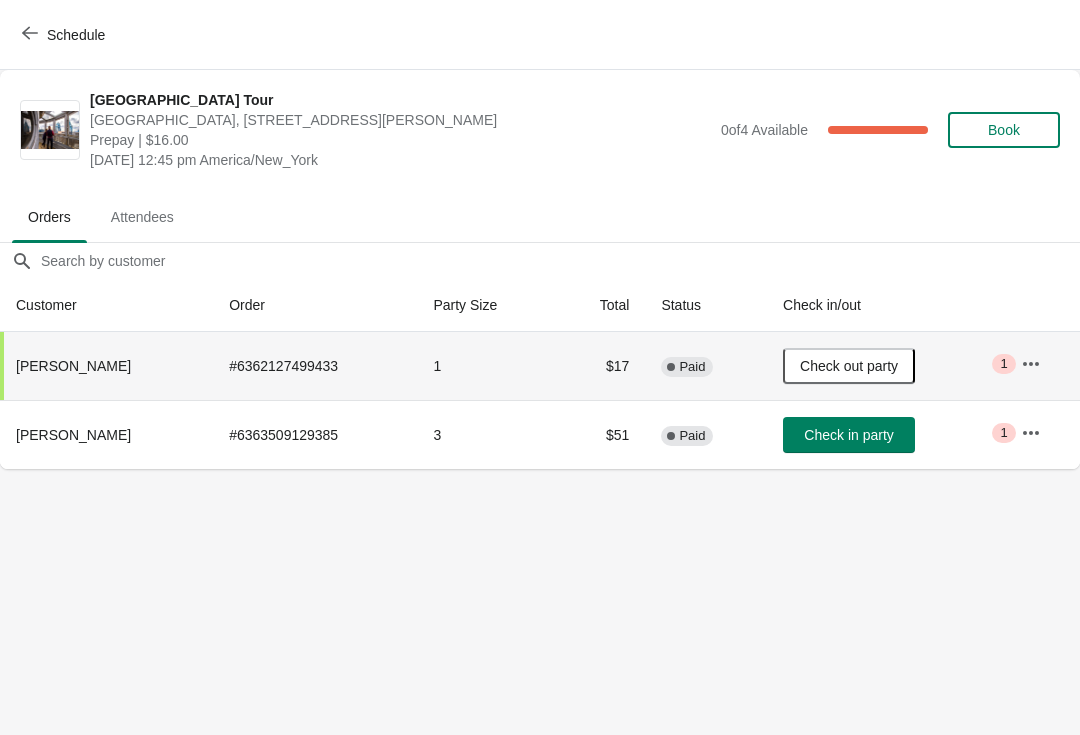 click on "Schedule" at bounding box center [65, 35] 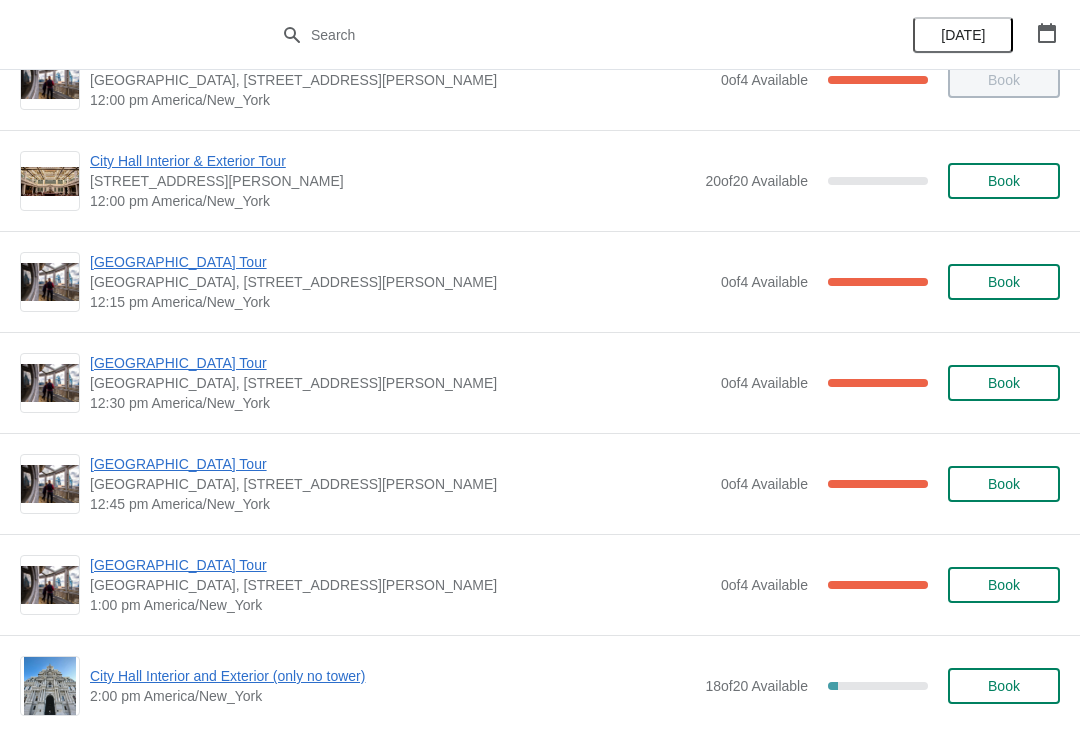 scroll, scrollTop: 1151, scrollLeft: 0, axis: vertical 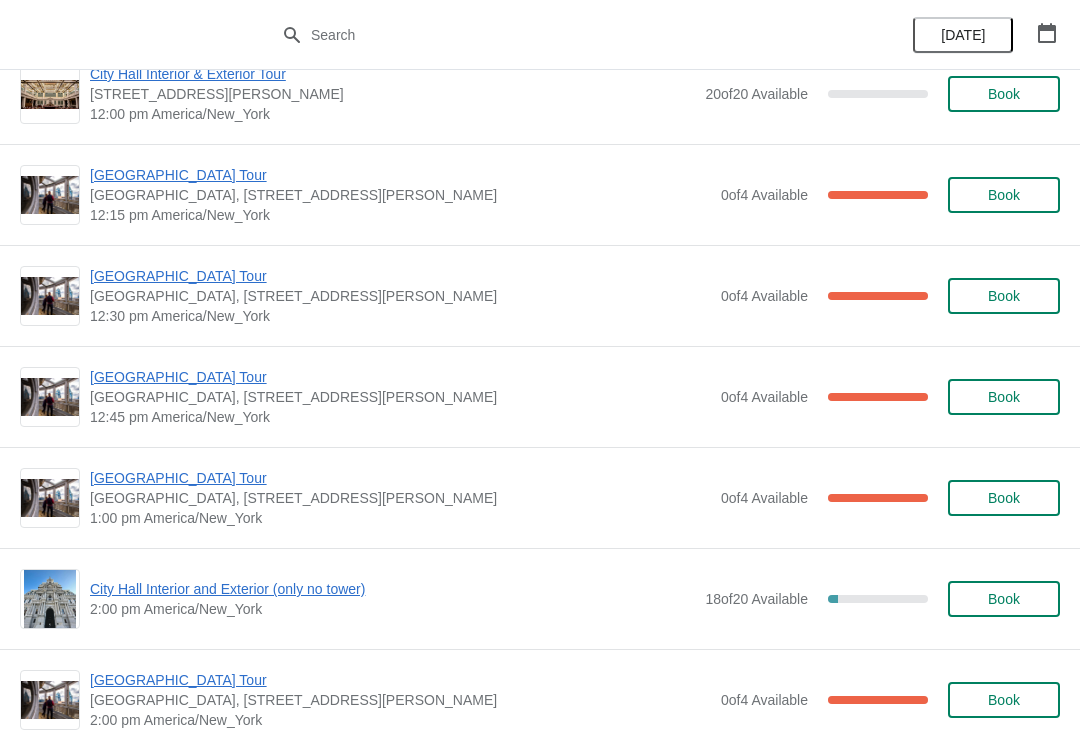 click on "[GEOGRAPHIC_DATA] Tour" at bounding box center [400, 377] 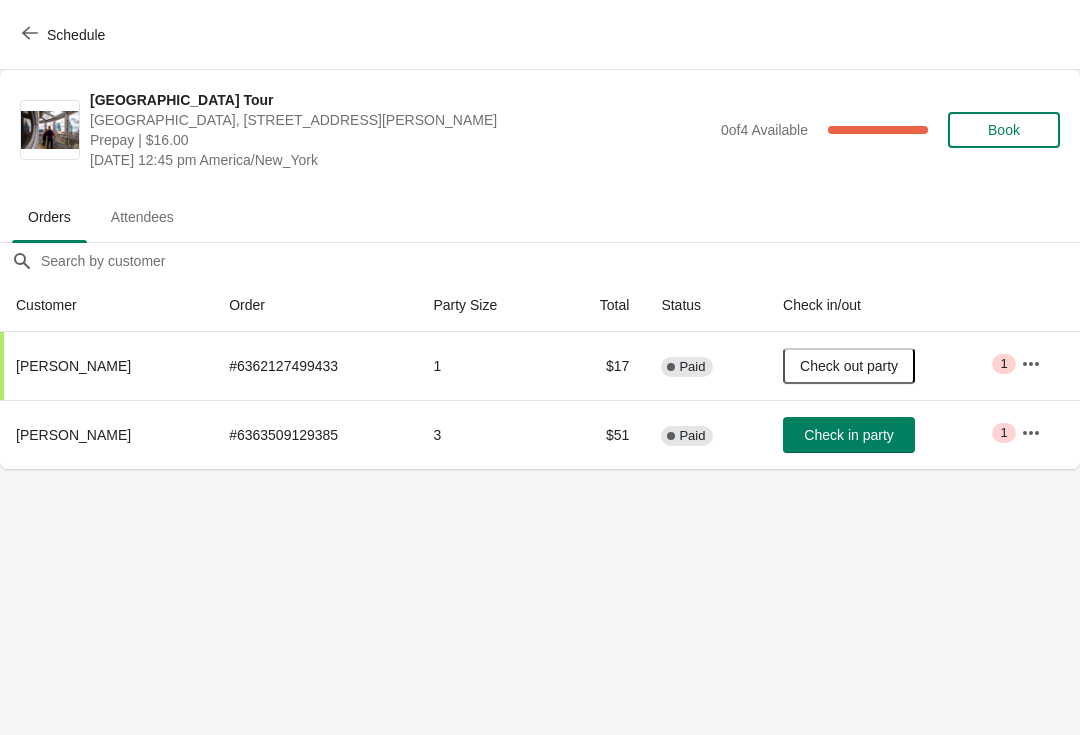 scroll, scrollTop: 0, scrollLeft: 0, axis: both 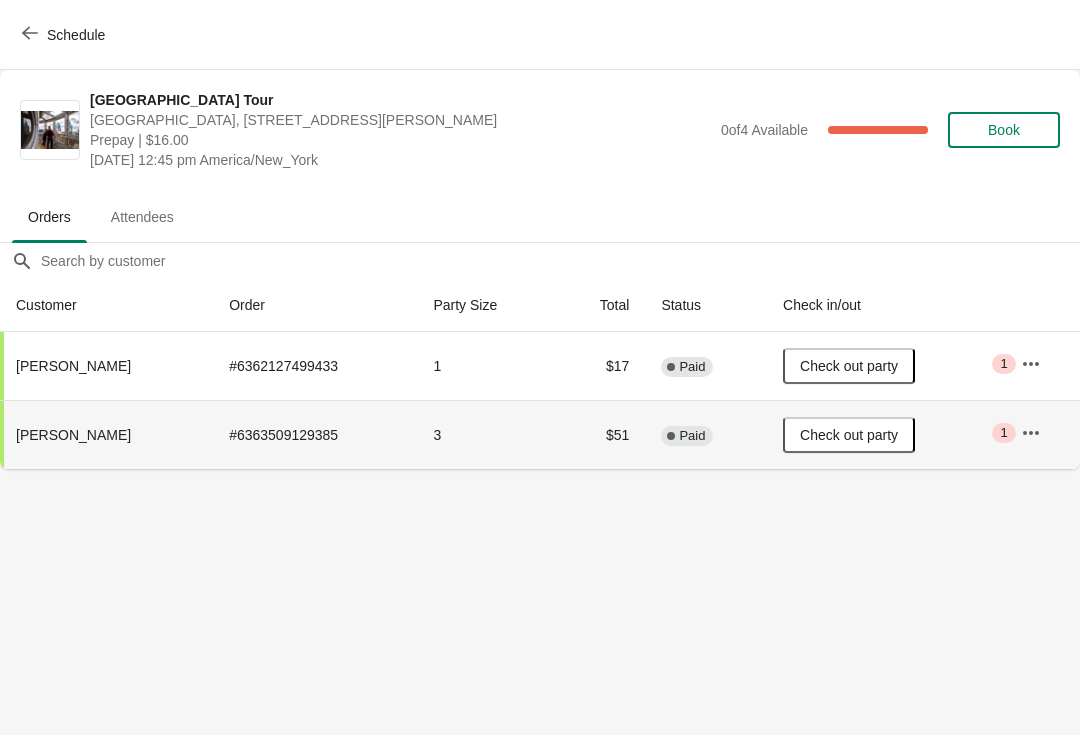 click on "Schedule" at bounding box center [65, 35] 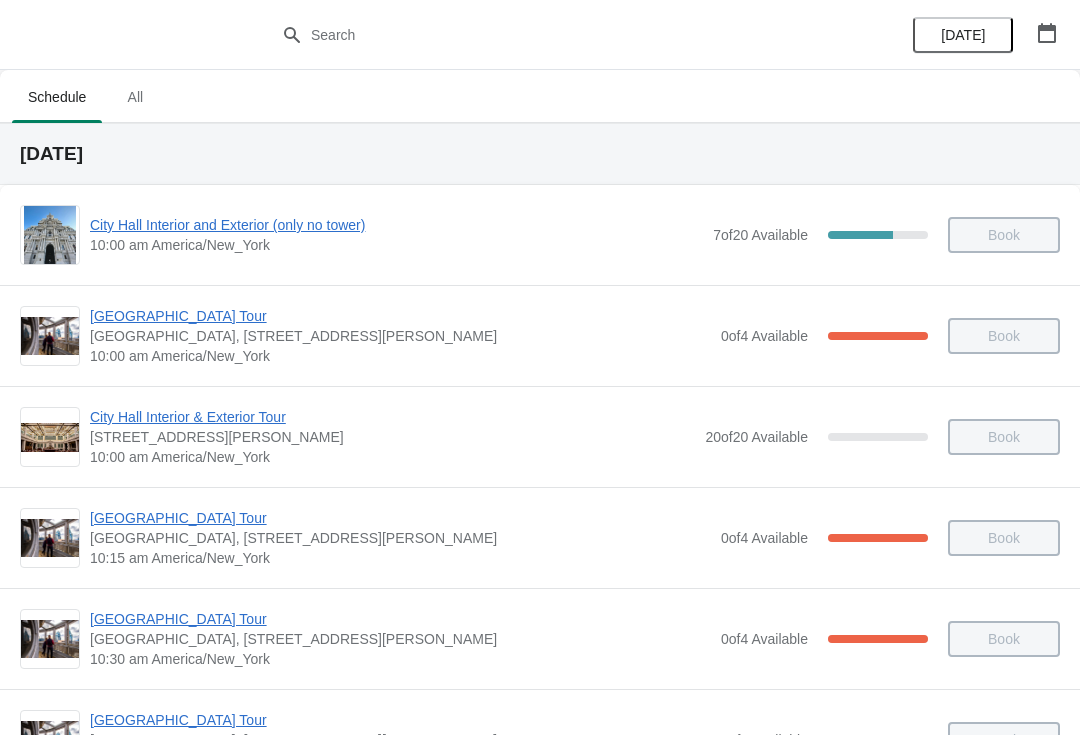 click 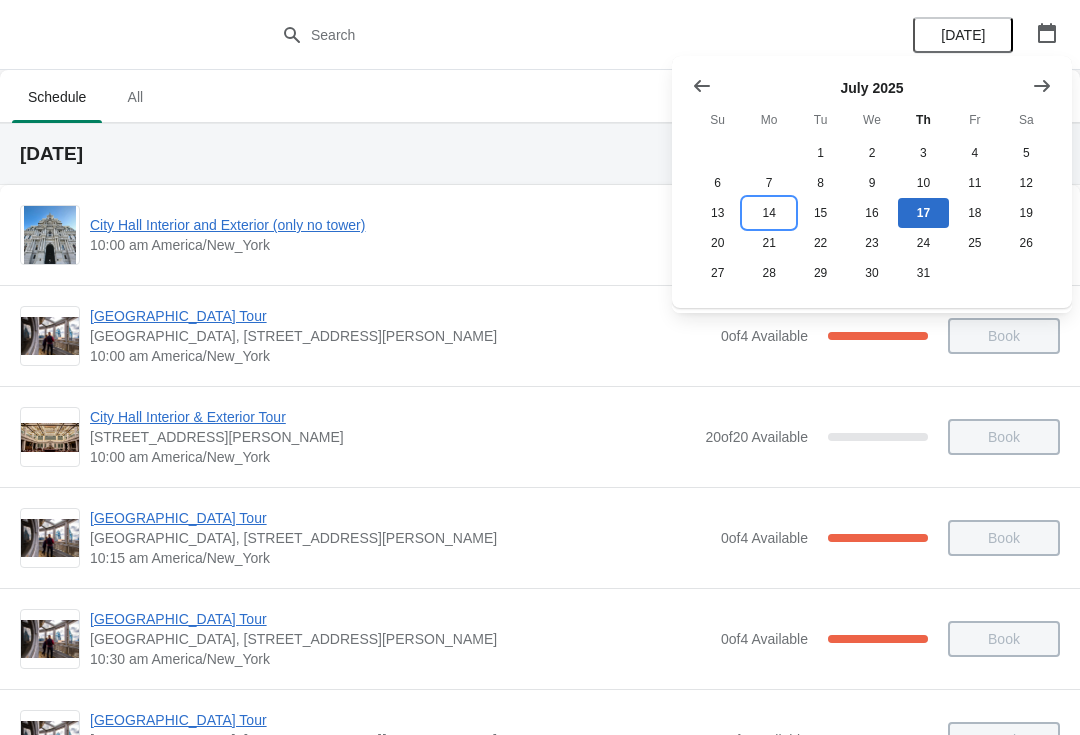 click on "14" at bounding box center [768, 213] 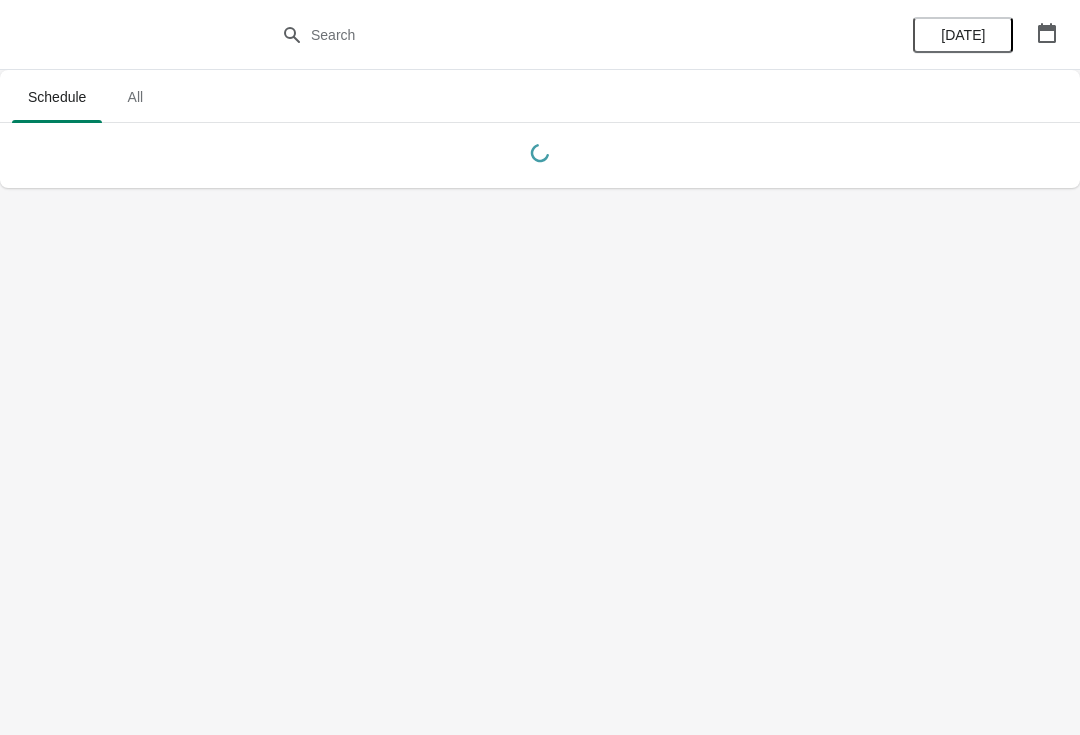 click at bounding box center [1047, 33] 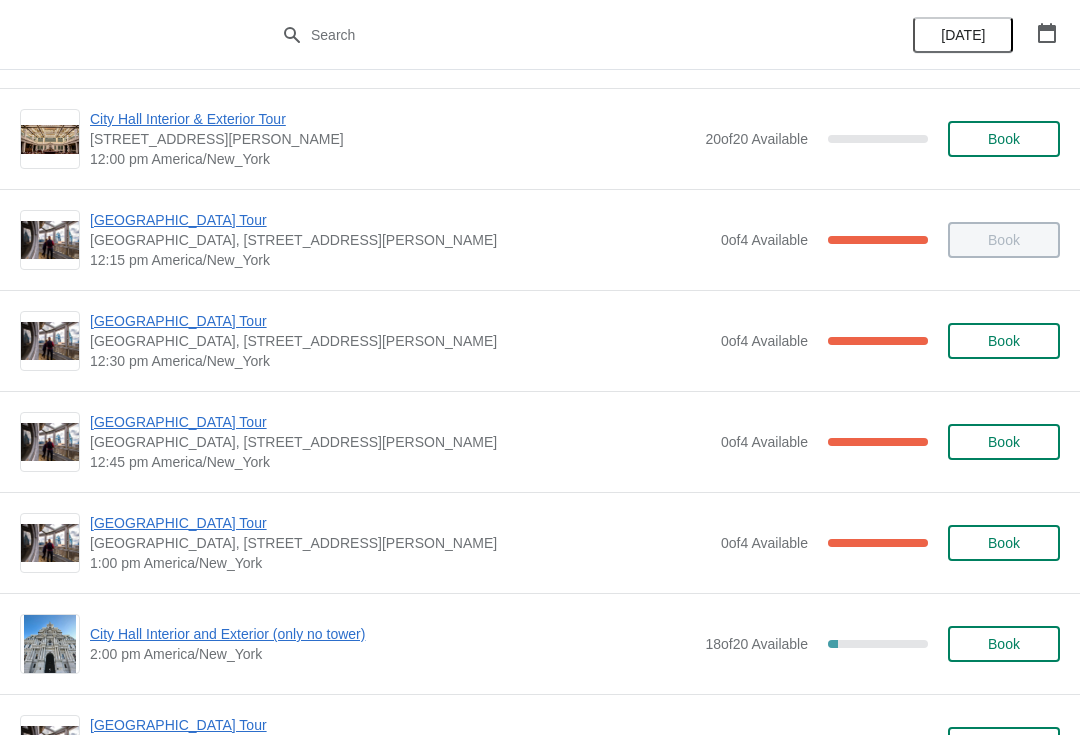 scroll, scrollTop: 1109, scrollLeft: 0, axis: vertical 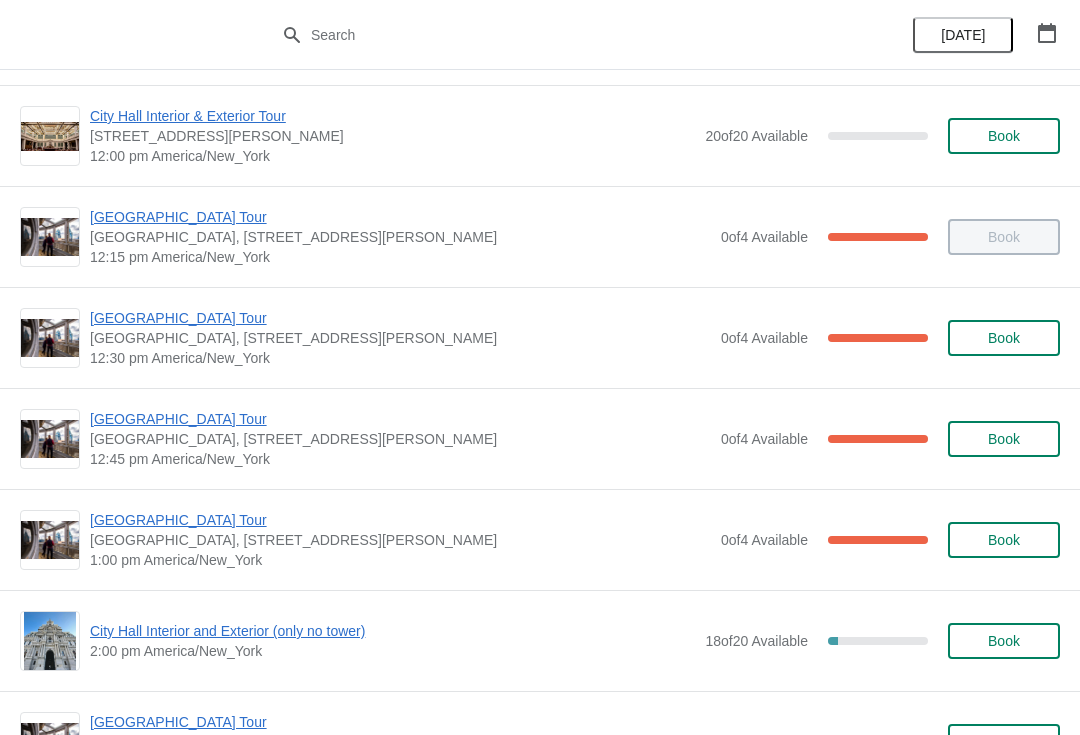 click on "[GEOGRAPHIC_DATA] Tour" at bounding box center [400, 520] 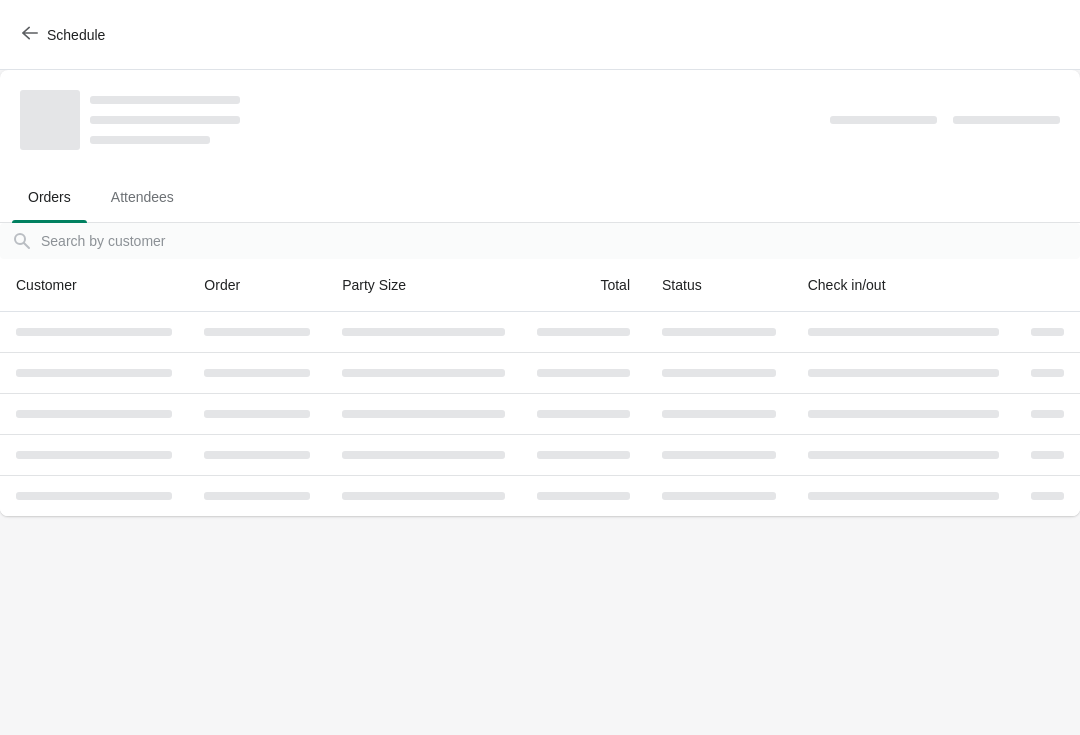 scroll, scrollTop: 0, scrollLeft: 0, axis: both 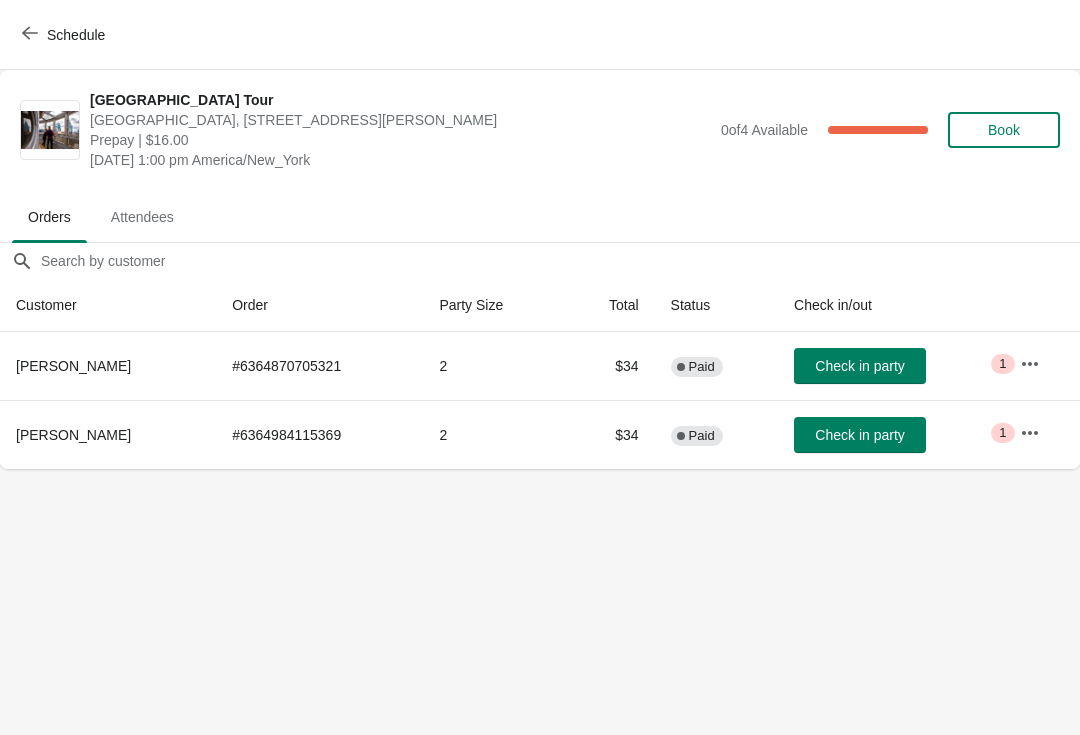 click on "Check in party" at bounding box center [859, 435] 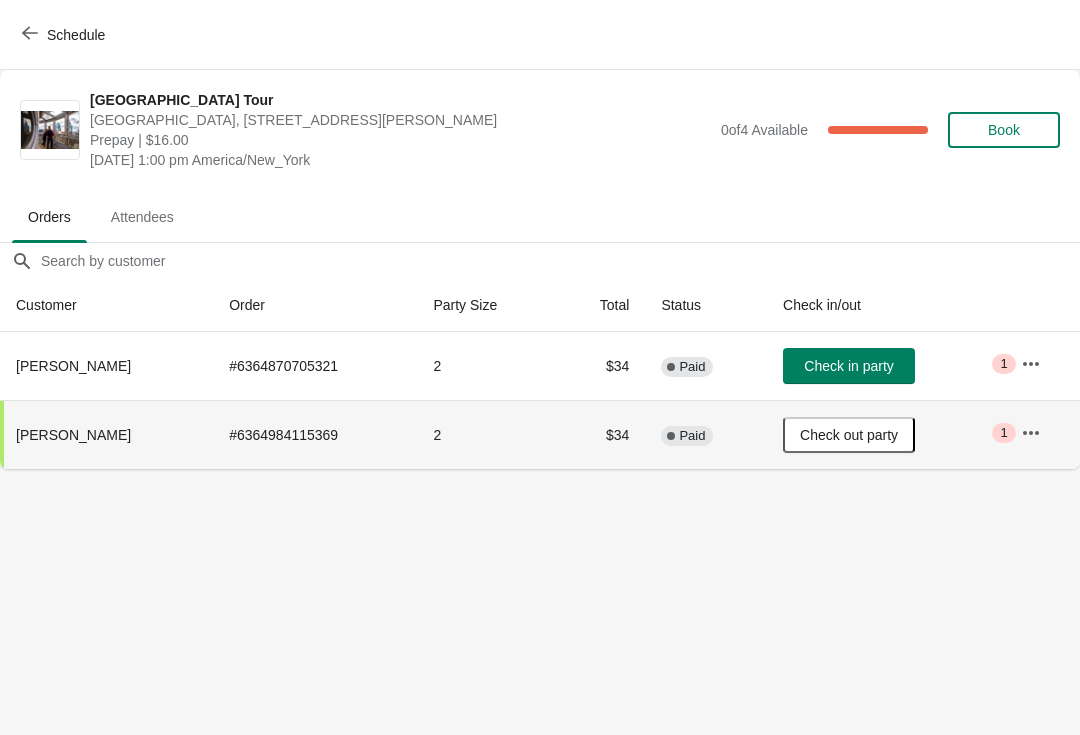 click on "Schedule" at bounding box center [65, 35] 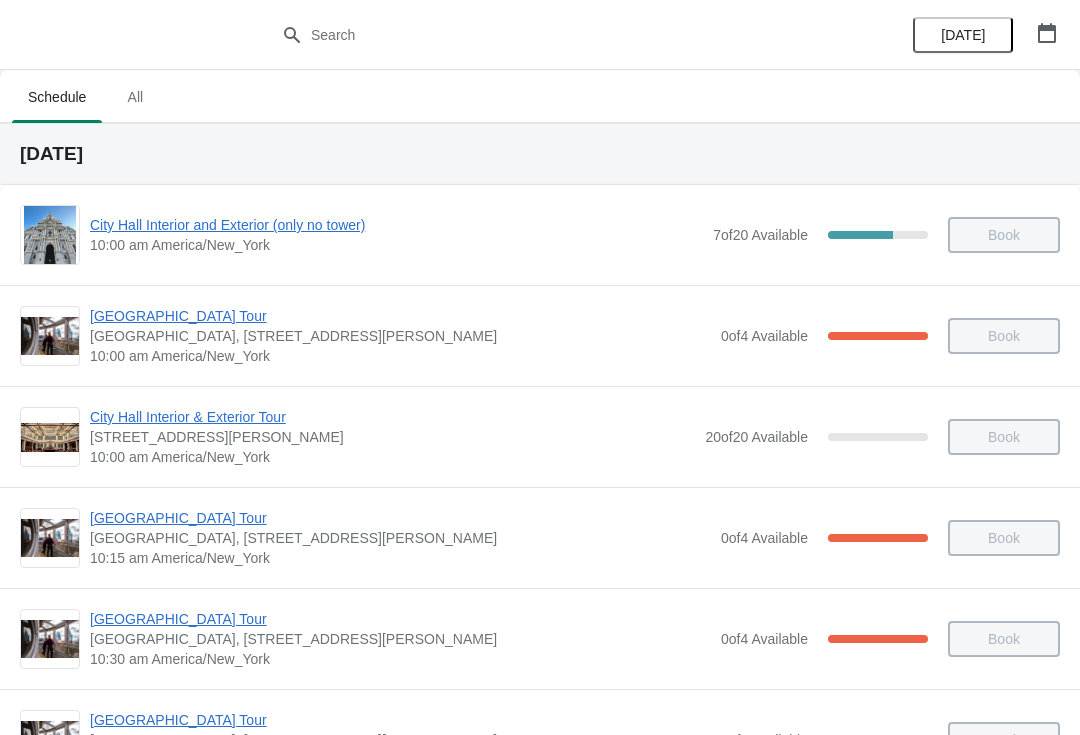 click 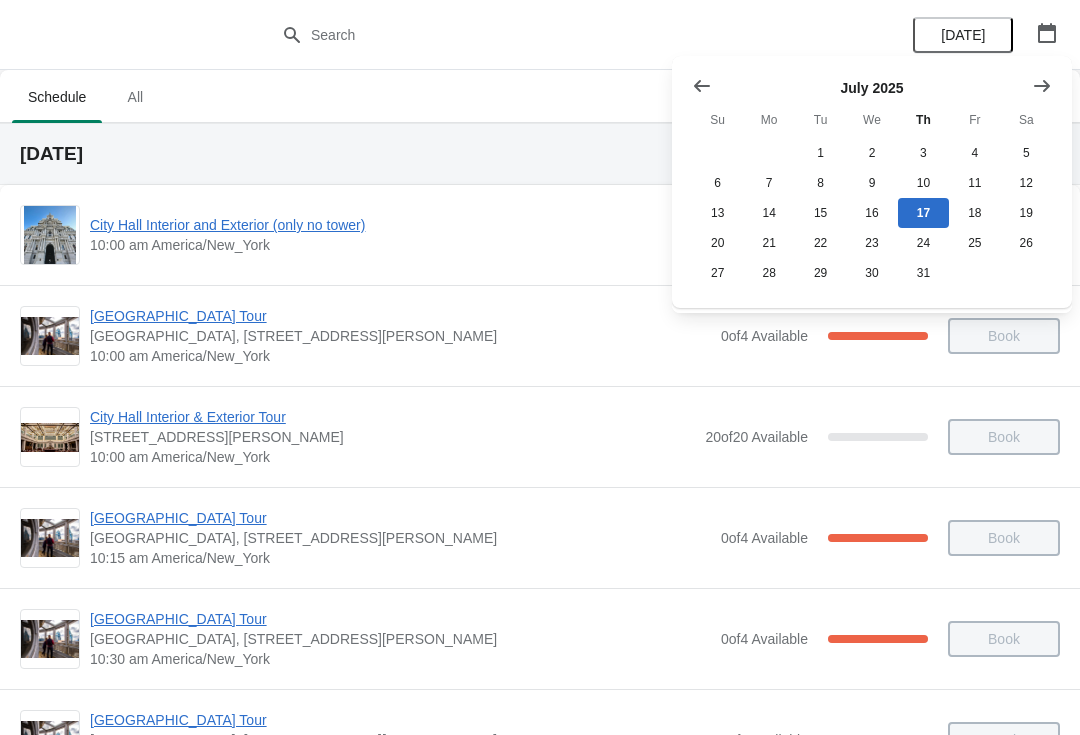 click on "Schedule All" at bounding box center [540, 96] 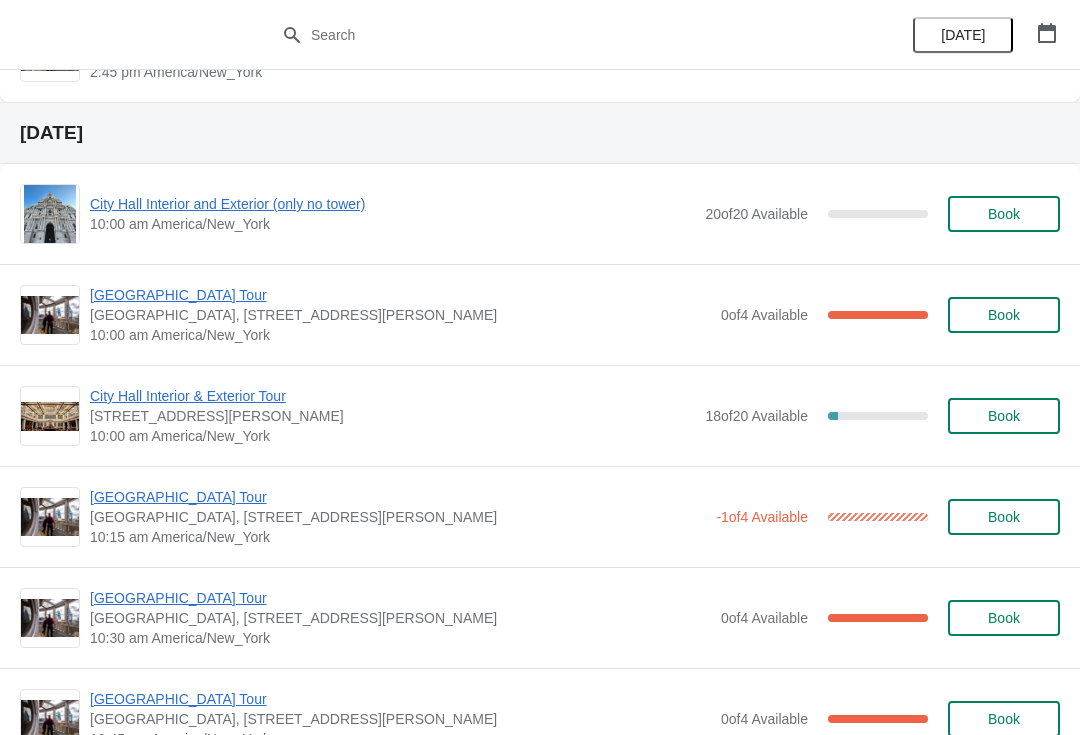 scroll, scrollTop: 2124, scrollLeft: 0, axis: vertical 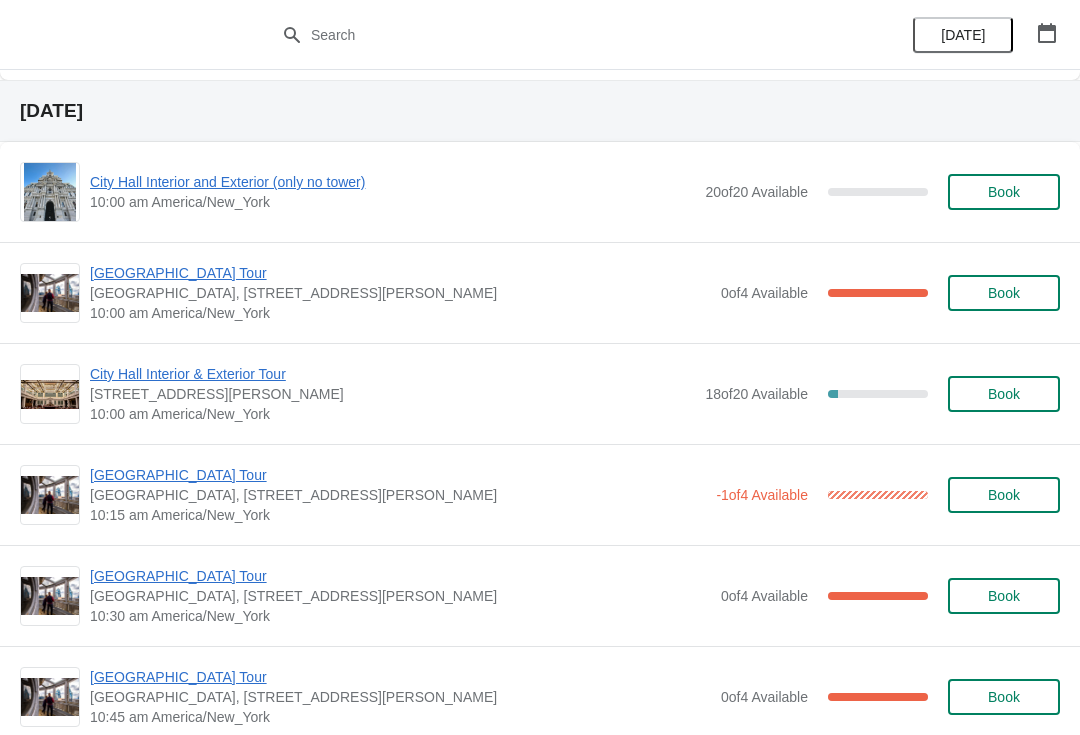 click on "City Hall Interior & Exterior Tour" at bounding box center [392, 374] 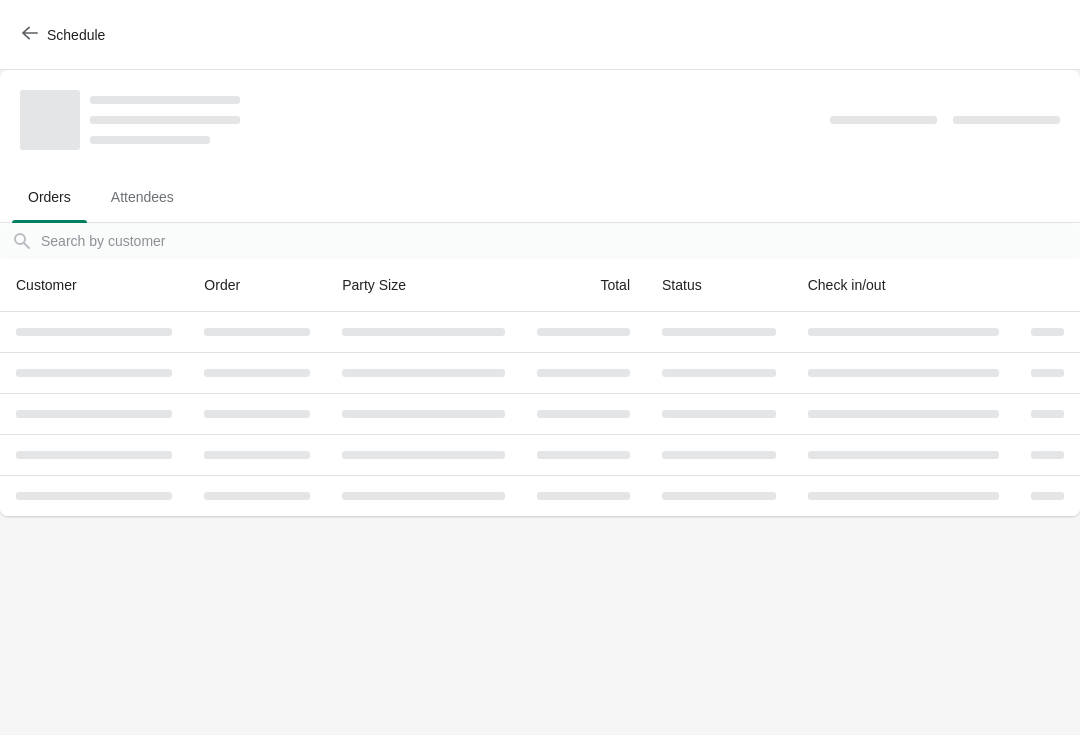 scroll, scrollTop: 0, scrollLeft: 0, axis: both 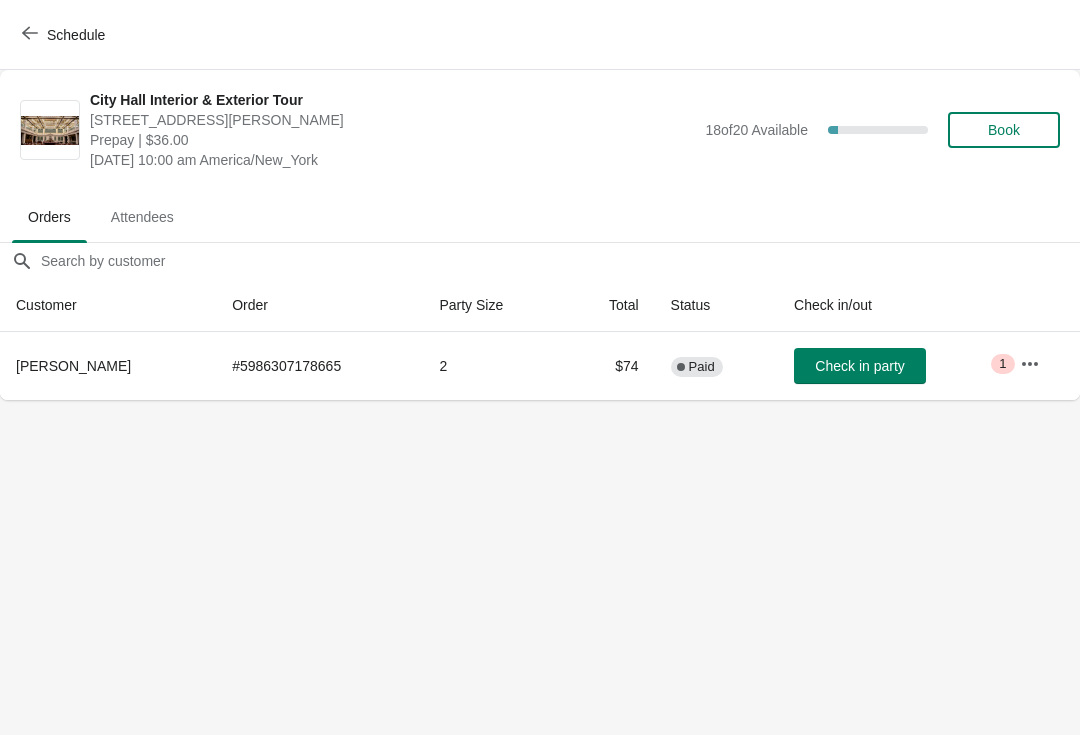 click at bounding box center [1030, 364] 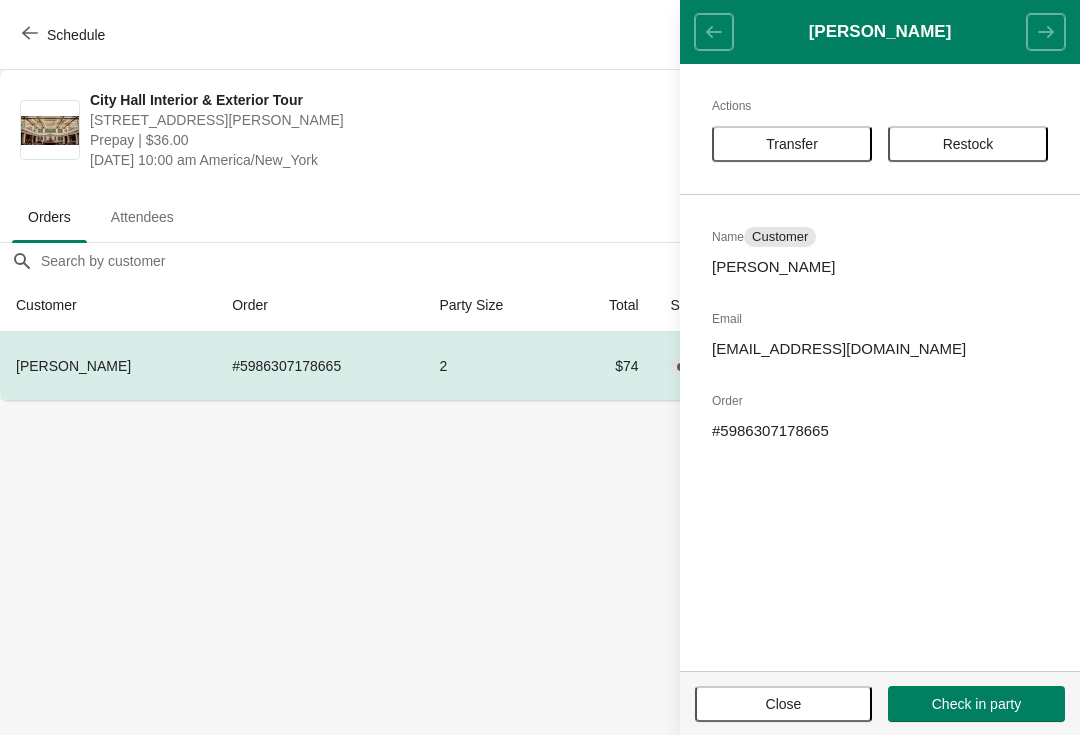 click on "Schedule City Hall Interior & Exterior Tour 1400 John F Kennedy Boulevard, Suite 121, Philadelphia, PA, USA Prepay | $36.00 Friday, July 18, 2025 | 10:00 am America/New_York 18  of  20   Available 10 % Book Orders Attendees Orders Attendees Orders filter search Customer Order Party Size Total Status Check in/out Jennifer Owen # 5986307178665 2 $74 Complete Paid Check in party Critical 1 Jennifer Owen Actions Transfer Restock Name  Customer Jennifer Owen Email pj29349@yahoo.com Order # 5986307178665 Close Check in party" at bounding box center [540, 367] 